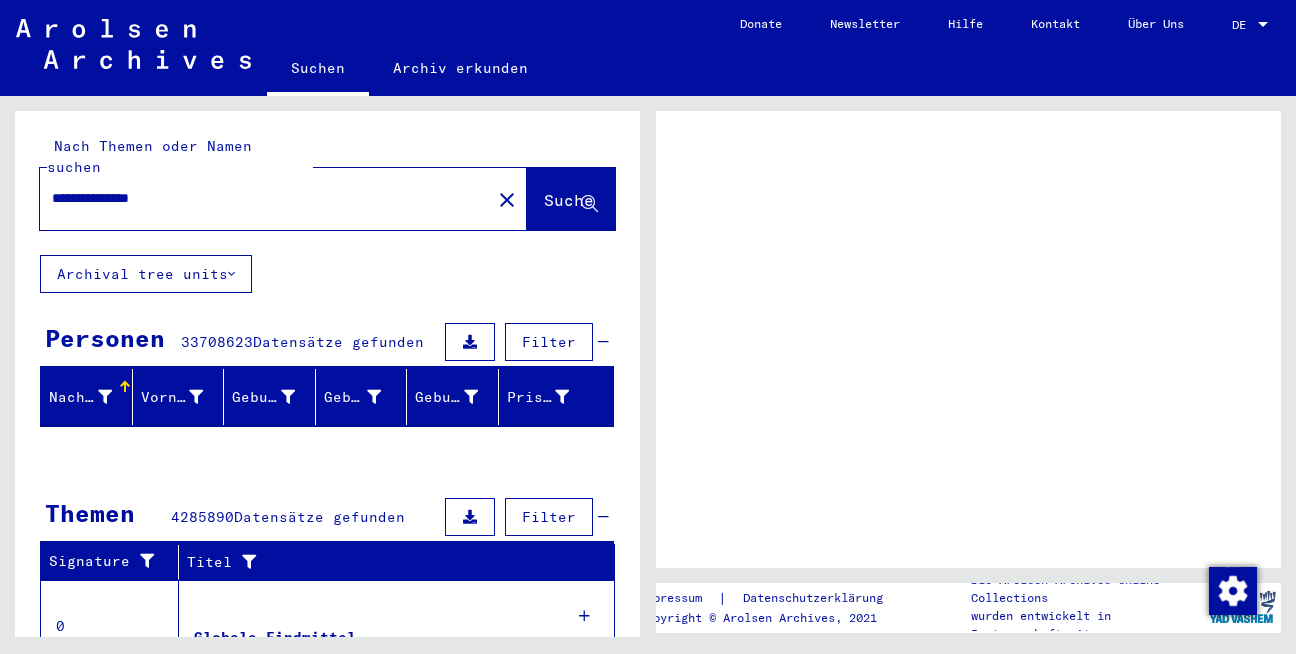scroll, scrollTop: 0, scrollLeft: 0, axis: both 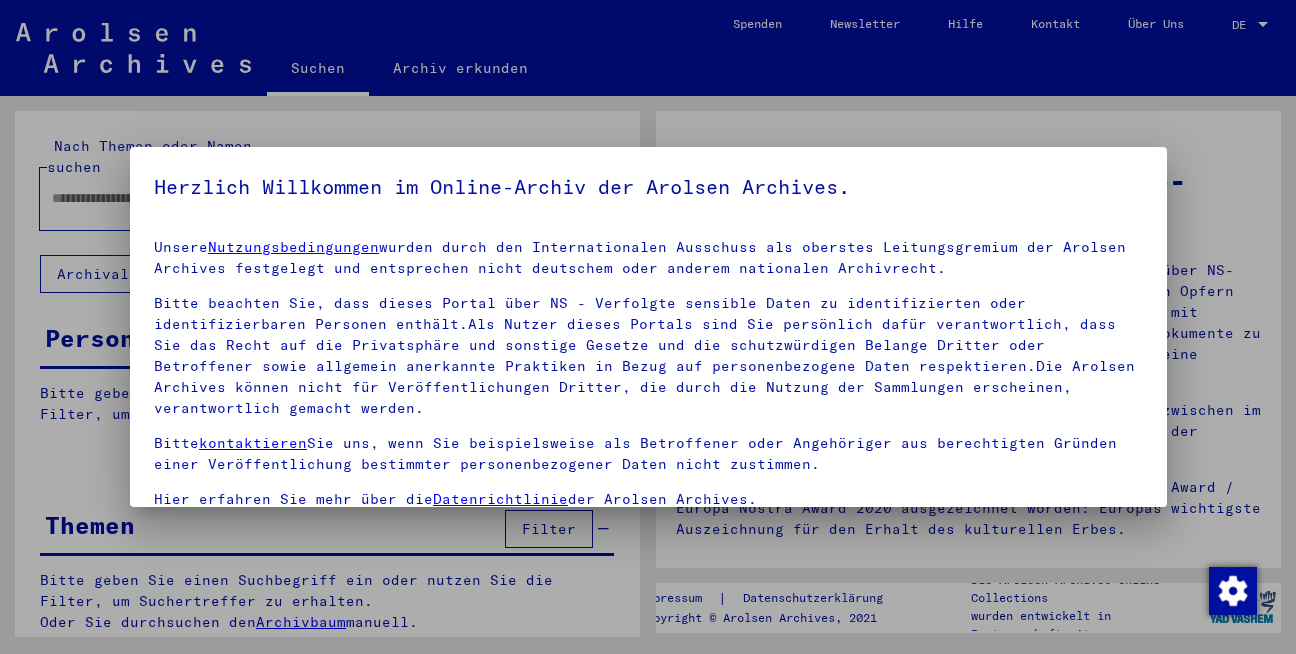 type on "**********" 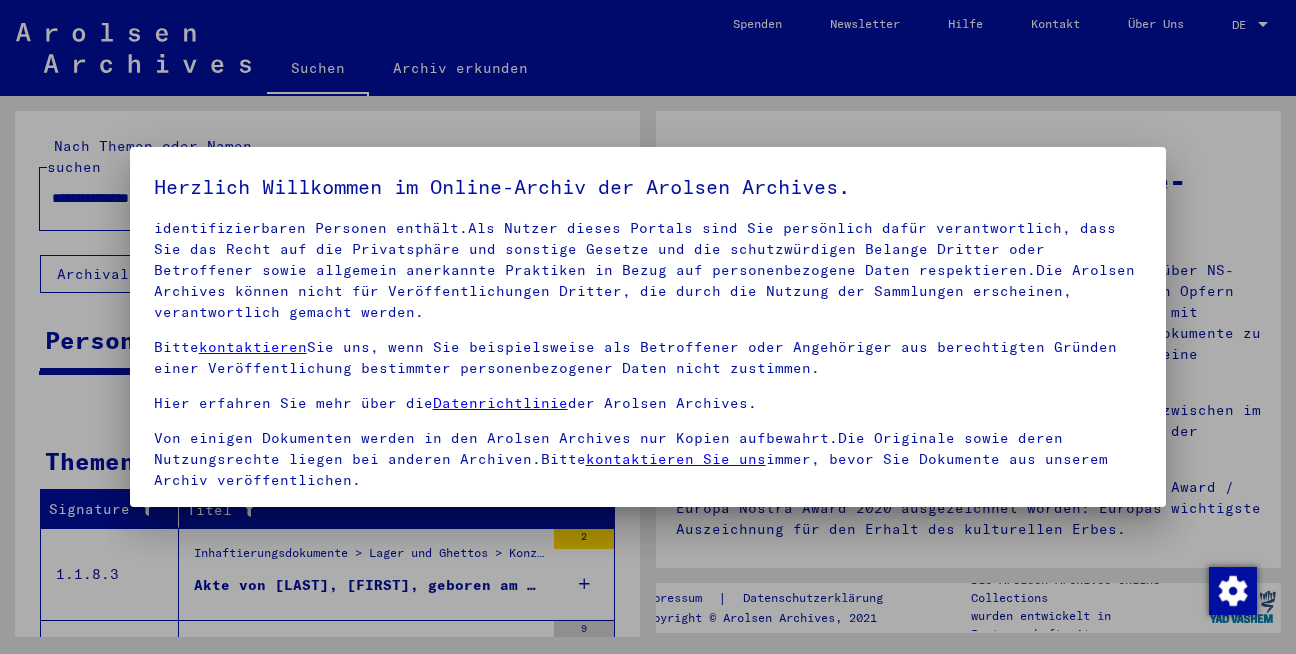 scroll, scrollTop: 97, scrollLeft: 0, axis: vertical 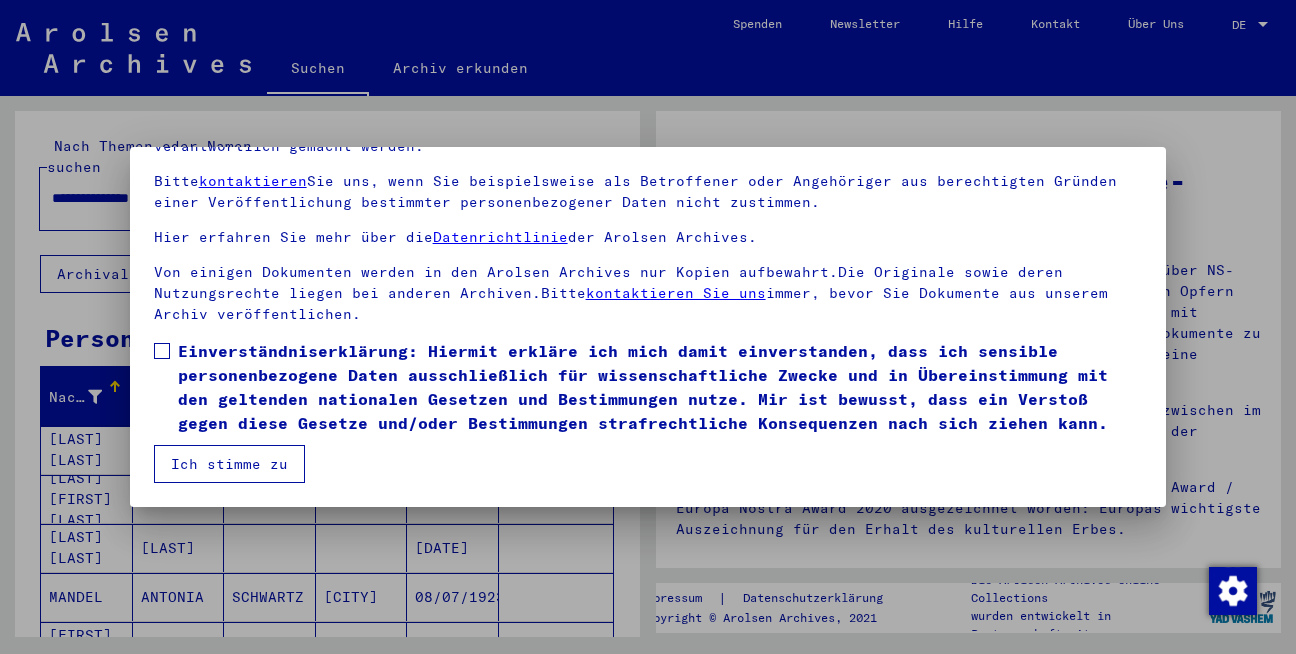 click on "Einverständniserklärung: Hiermit erkläre ich mich damit einverstanden, dass ich sensible personenbezogene Daten ausschließlich für wissenschaftliche Zwecke und in Übereinstimmung mit den geltenden nationalen Gesetzen und Bestimmungen nutze. Mir ist bewusst, dass ein Verstoß gegen diese Gesetze und/oder Bestimmungen strafrechtliche Konsequenzen nach sich ziehen kann." at bounding box center [648, 387] 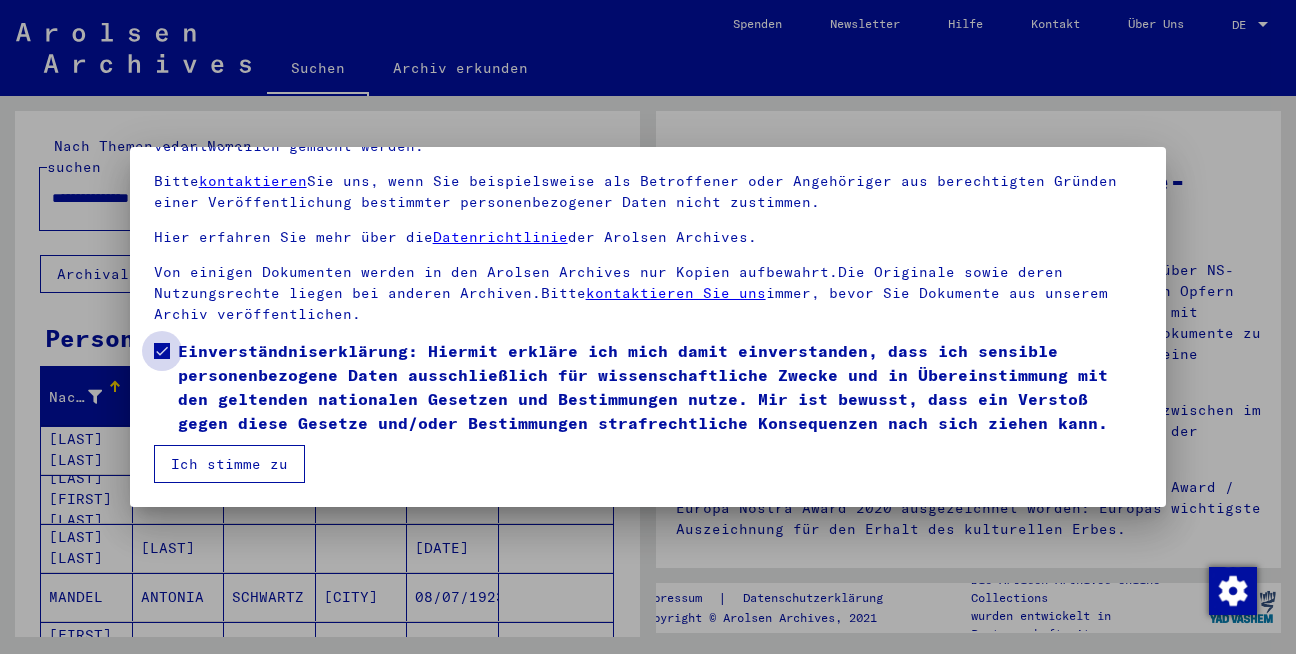 click at bounding box center (162, 351) 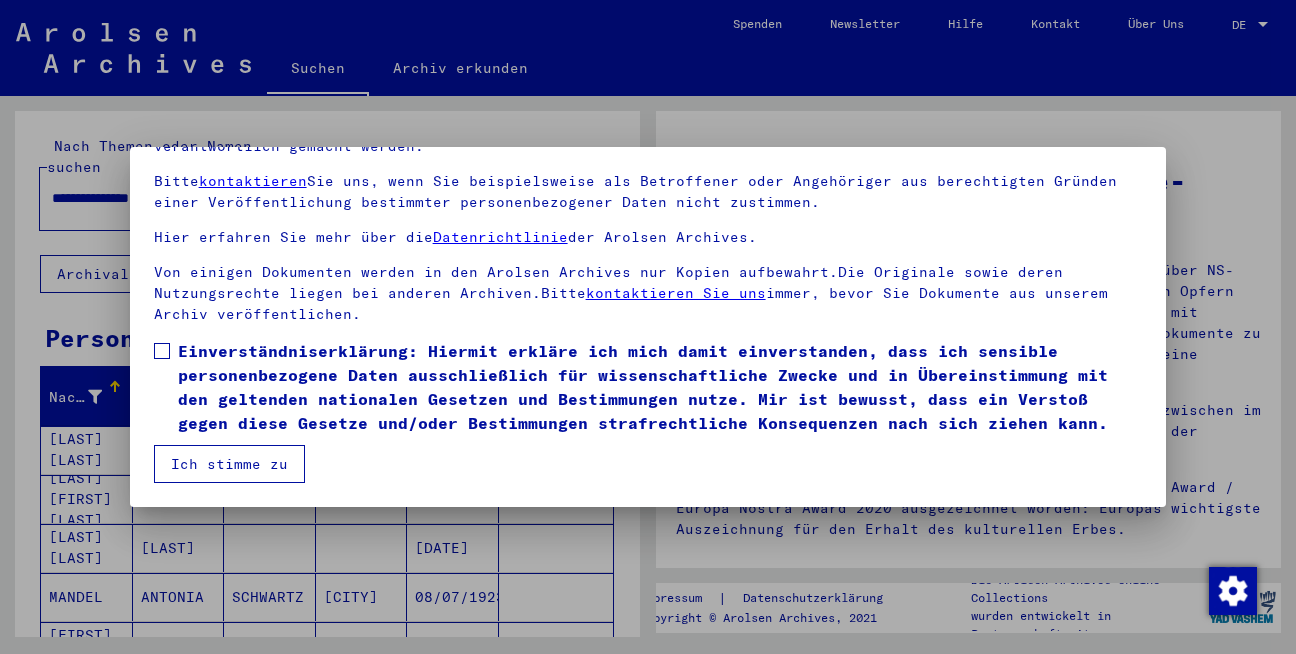 click at bounding box center (162, 351) 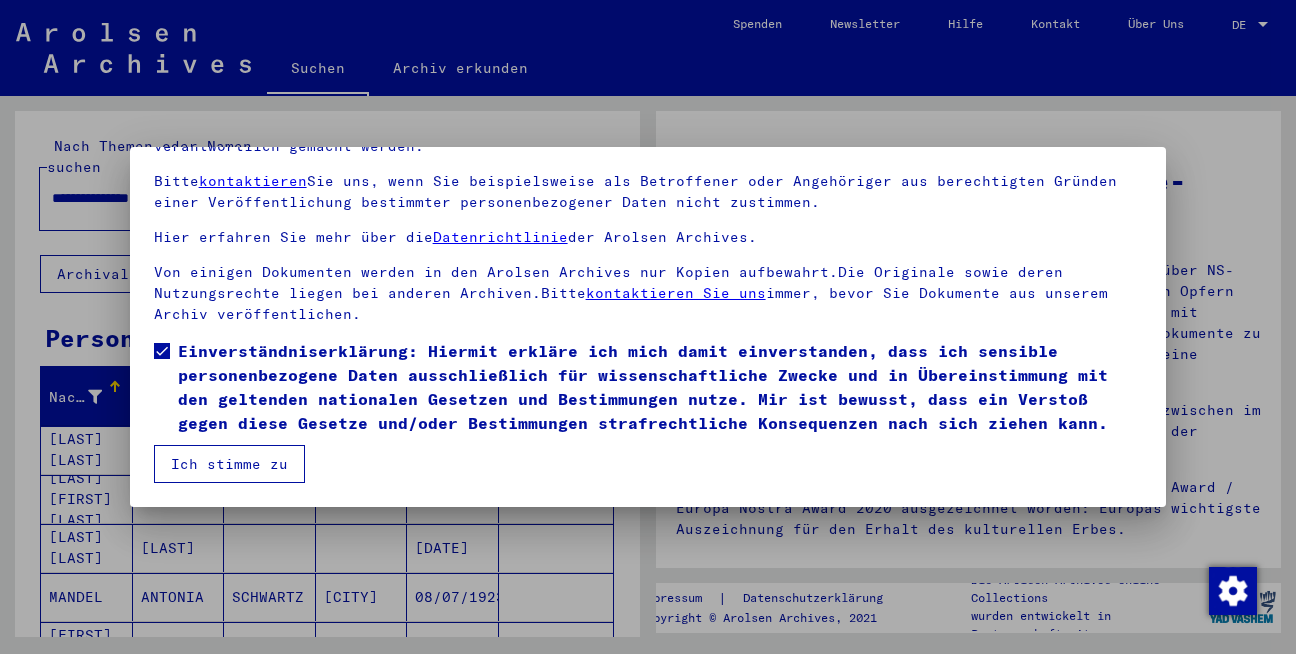 click on "Ich stimme zu" at bounding box center [229, 464] 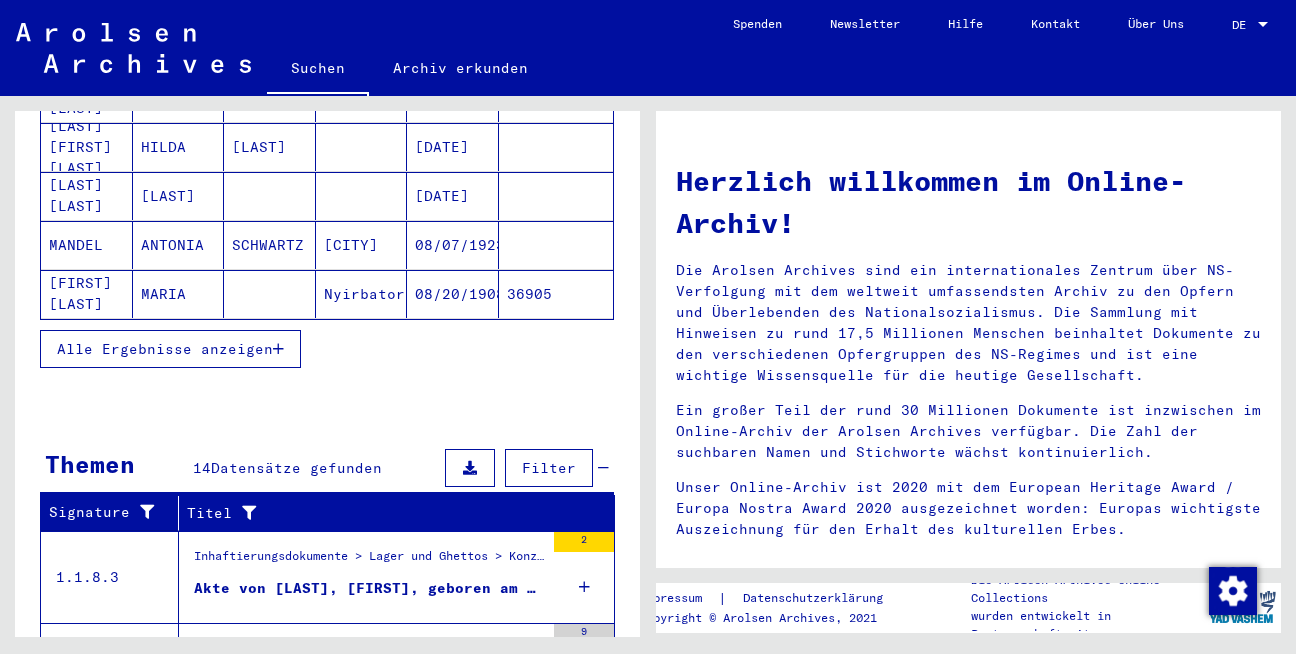 scroll, scrollTop: 360, scrollLeft: 0, axis: vertical 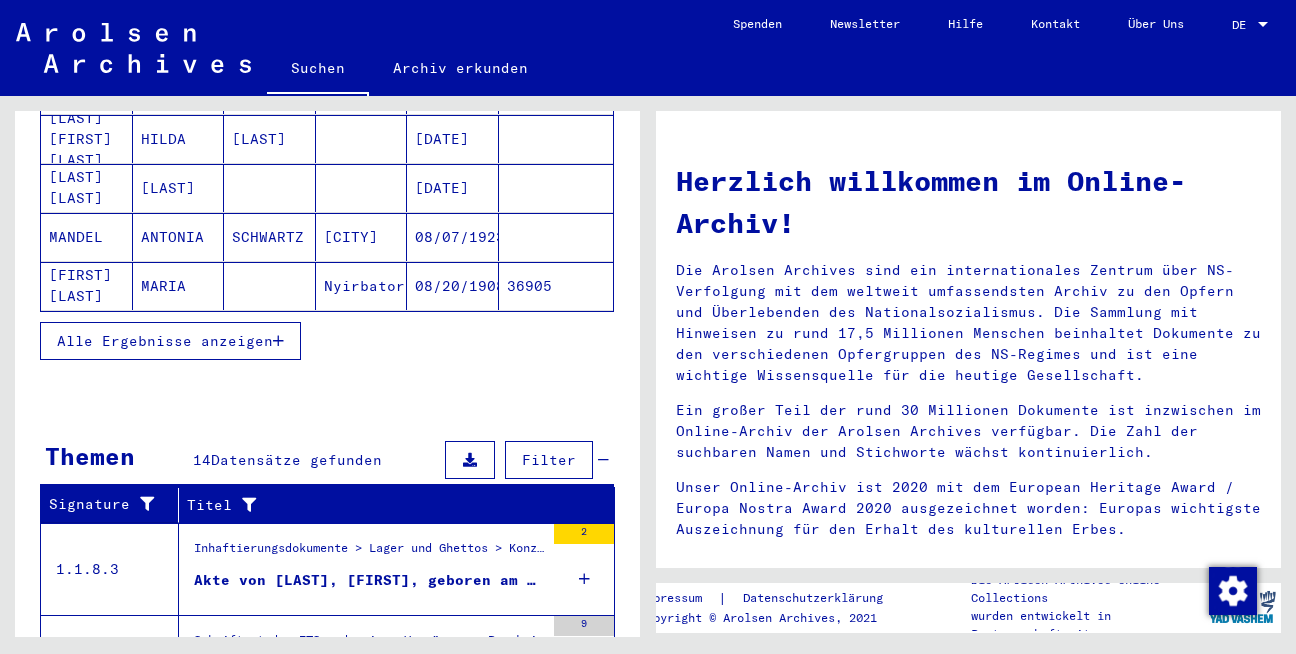 click on "Alle Ergebnisse anzeigen" at bounding box center (170, 341) 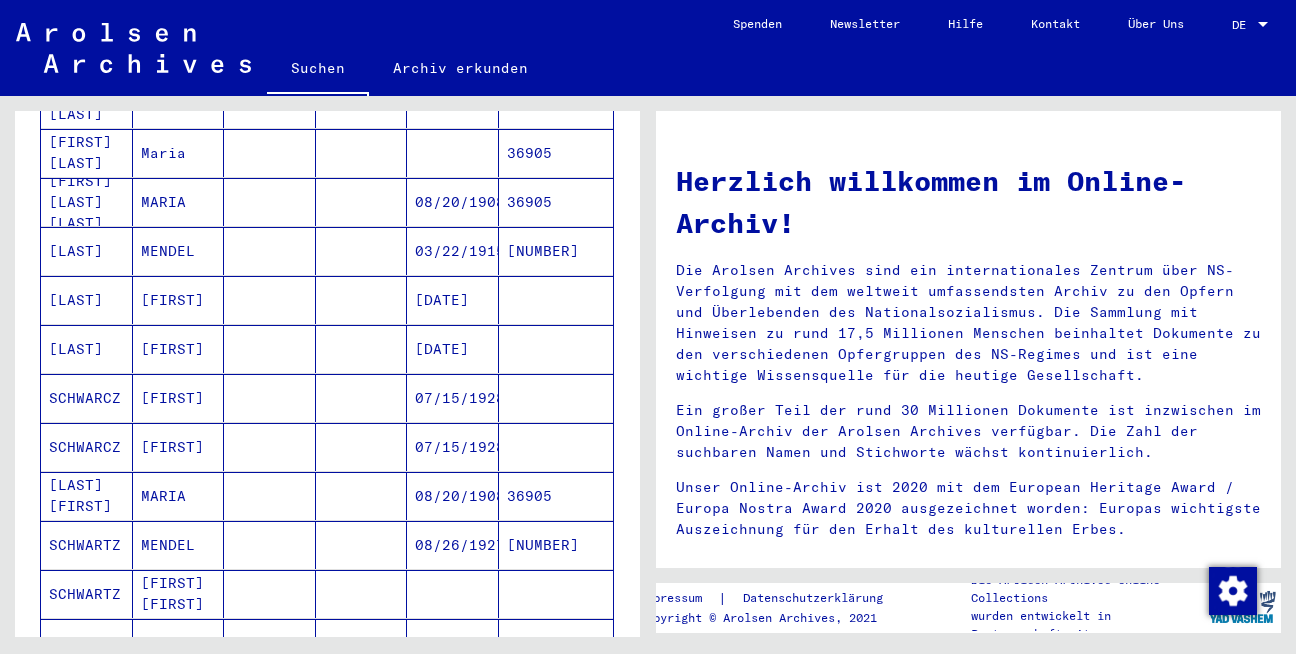 scroll, scrollTop: 720, scrollLeft: 0, axis: vertical 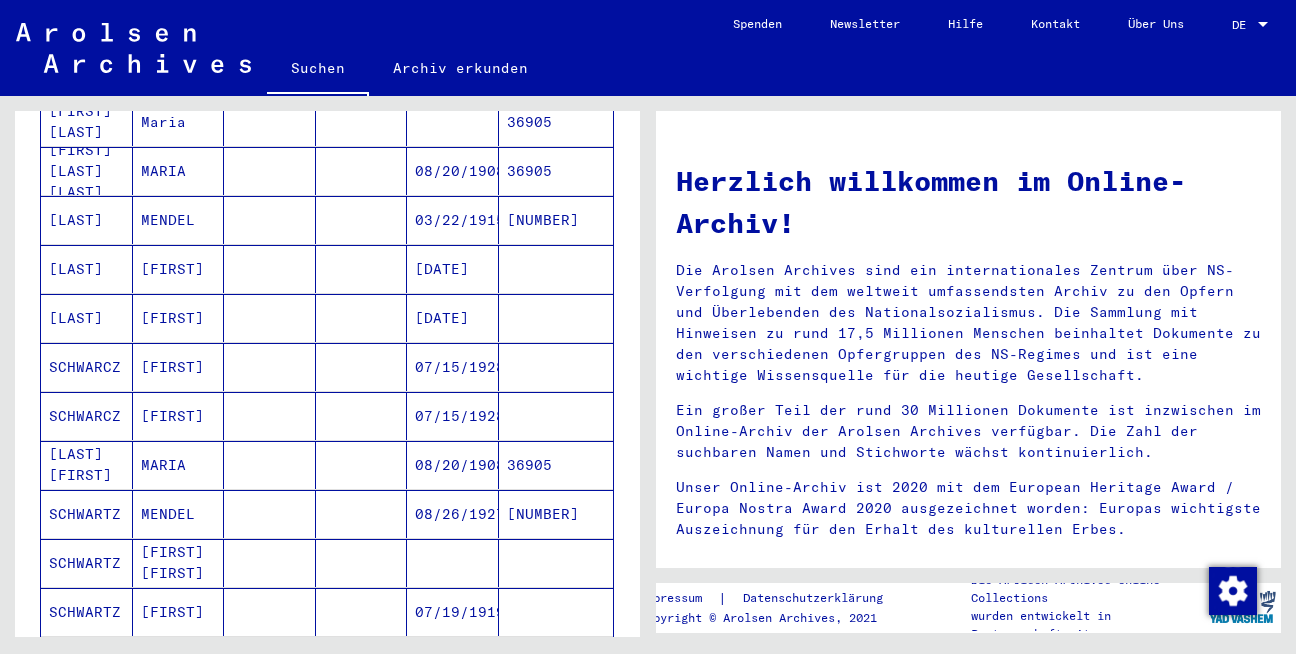 click on "08/26/1927" at bounding box center [453, 563] 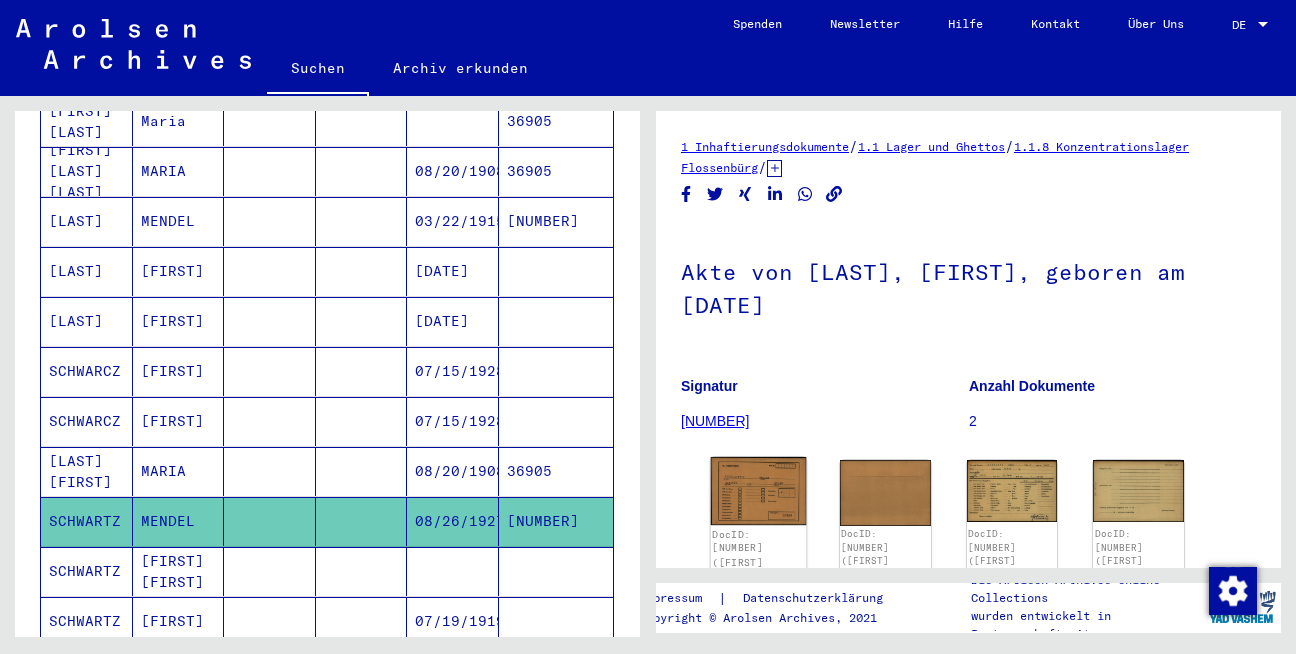 scroll, scrollTop: 0, scrollLeft: 0, axis: both 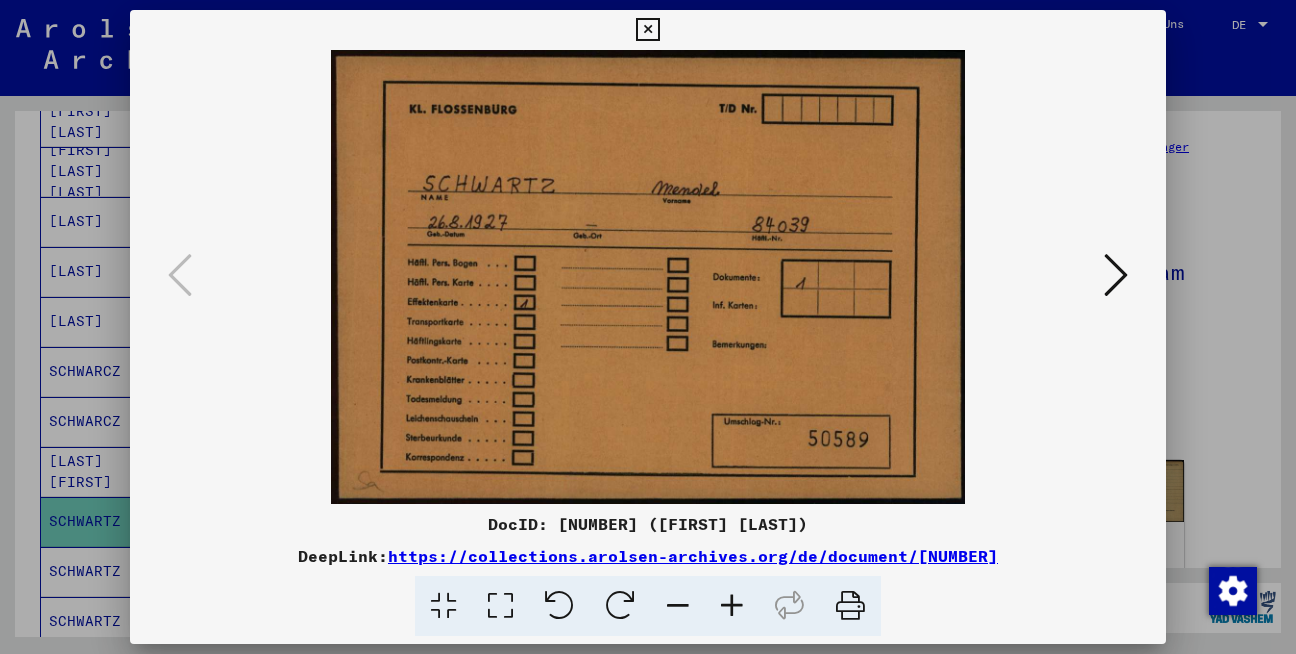 click at bounding box center (1116, 275) 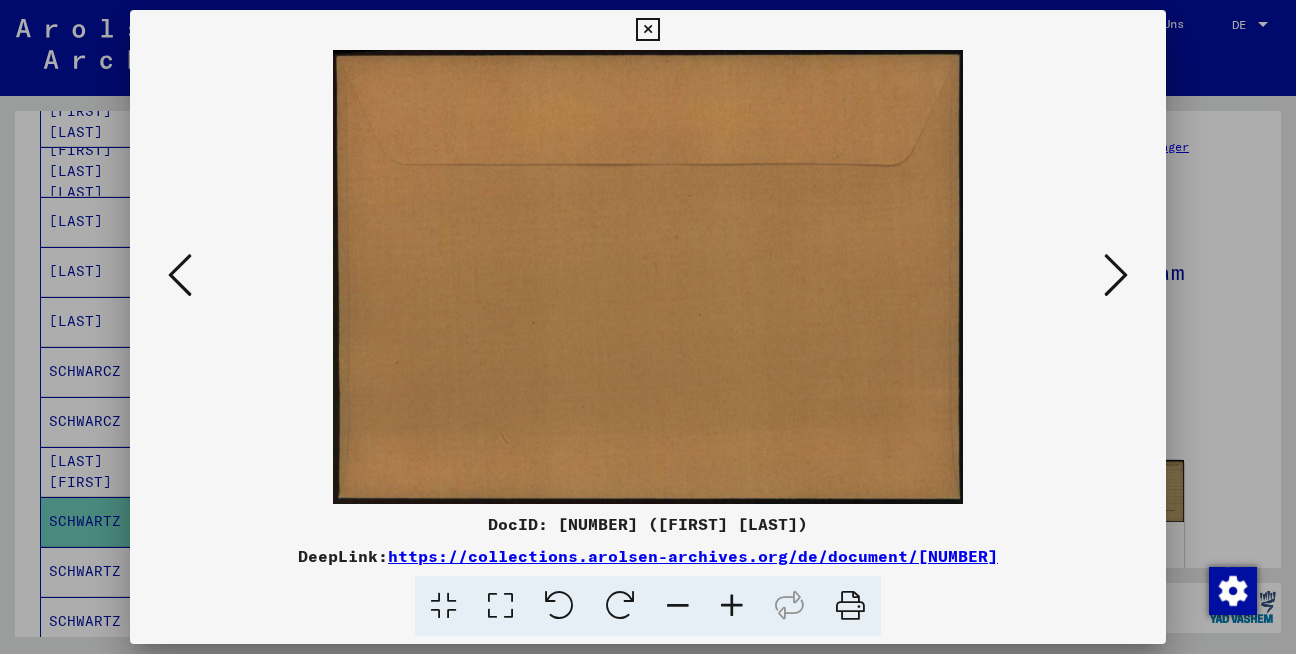 click at bounding box center [1116, 275] 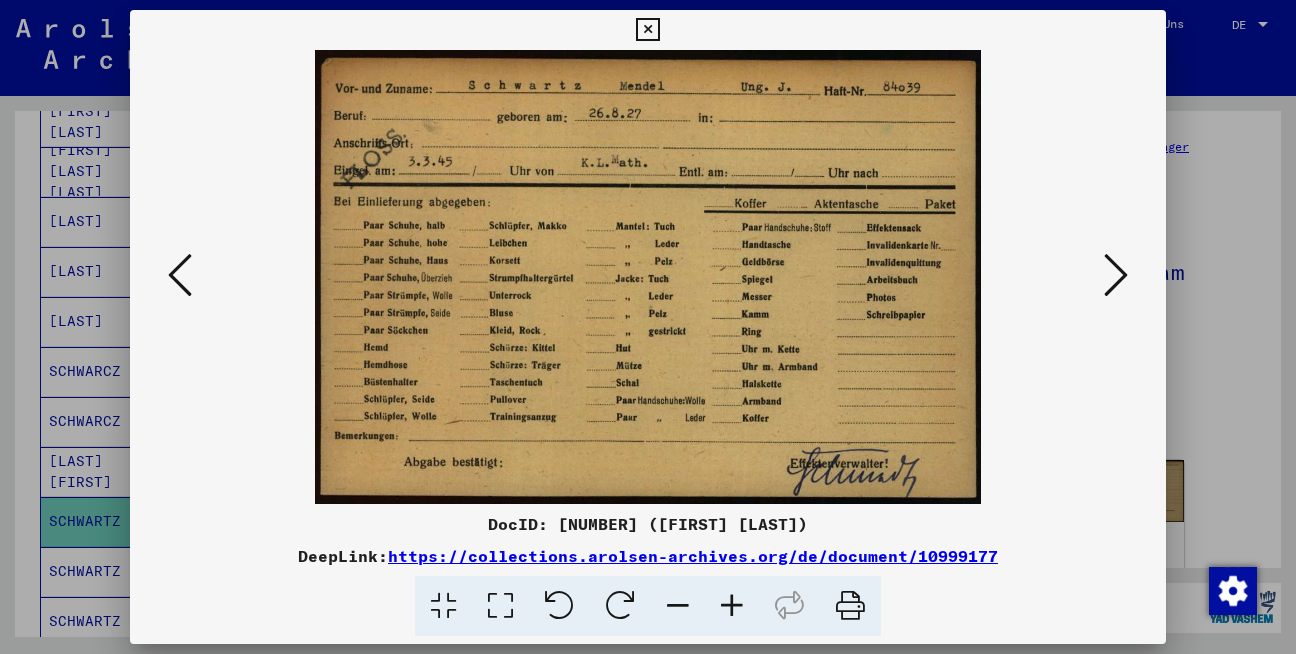 click at bounding box center (648, 277) 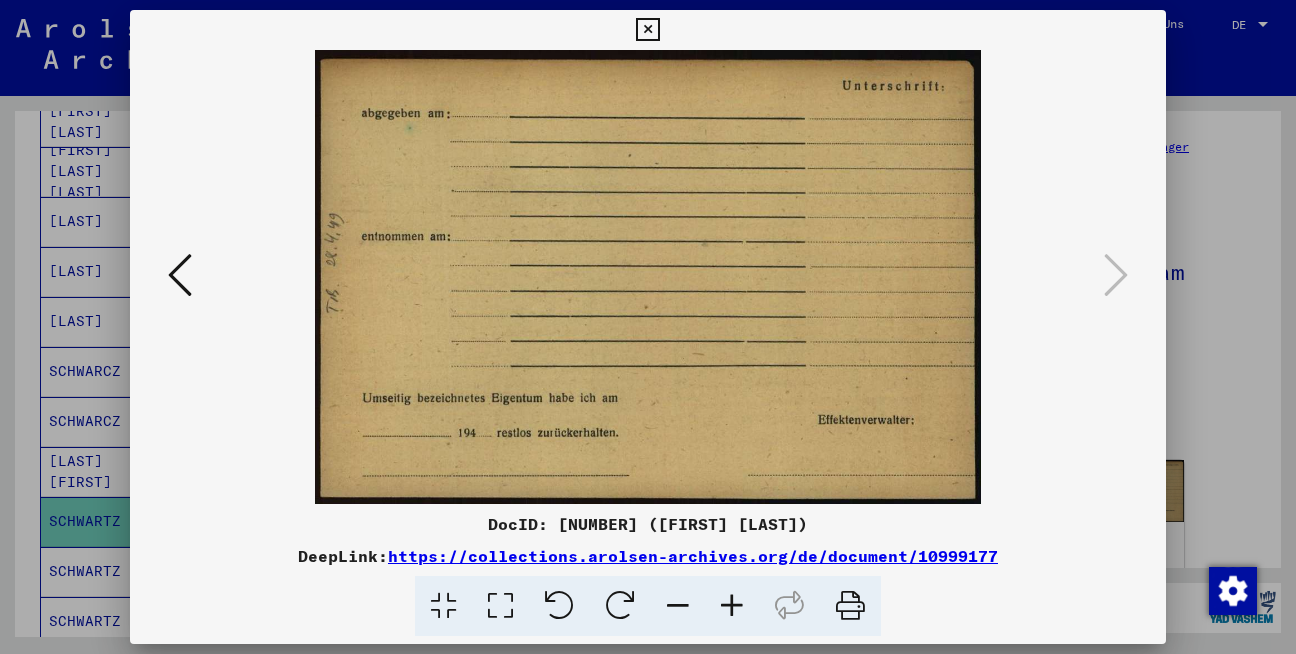 click at bounding box center (647, 30) 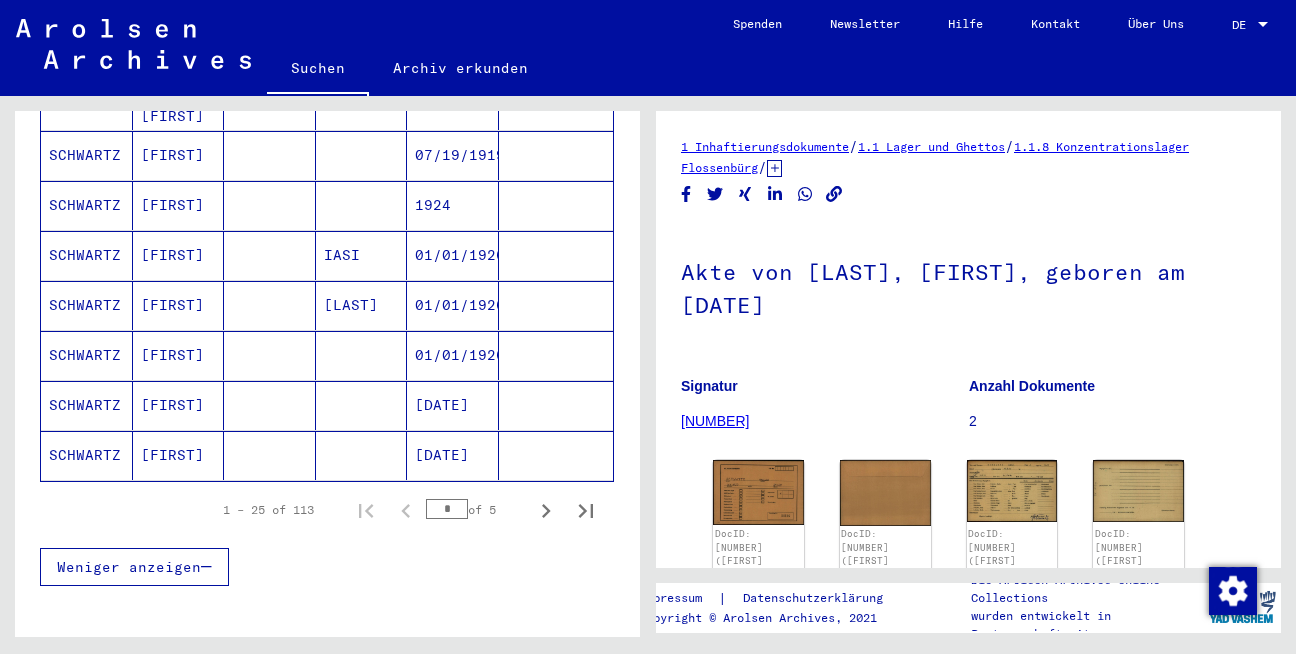 scroll, scrollTop: 1209, scrollLeft: 0, axis: vertical 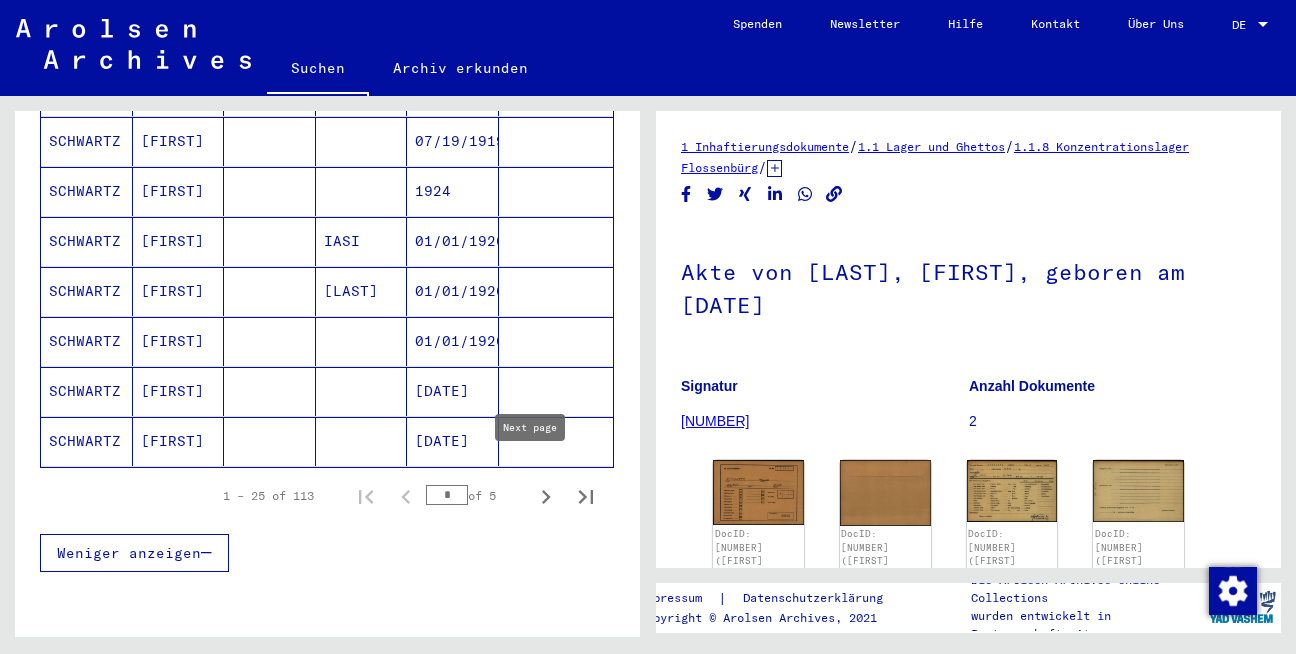 click 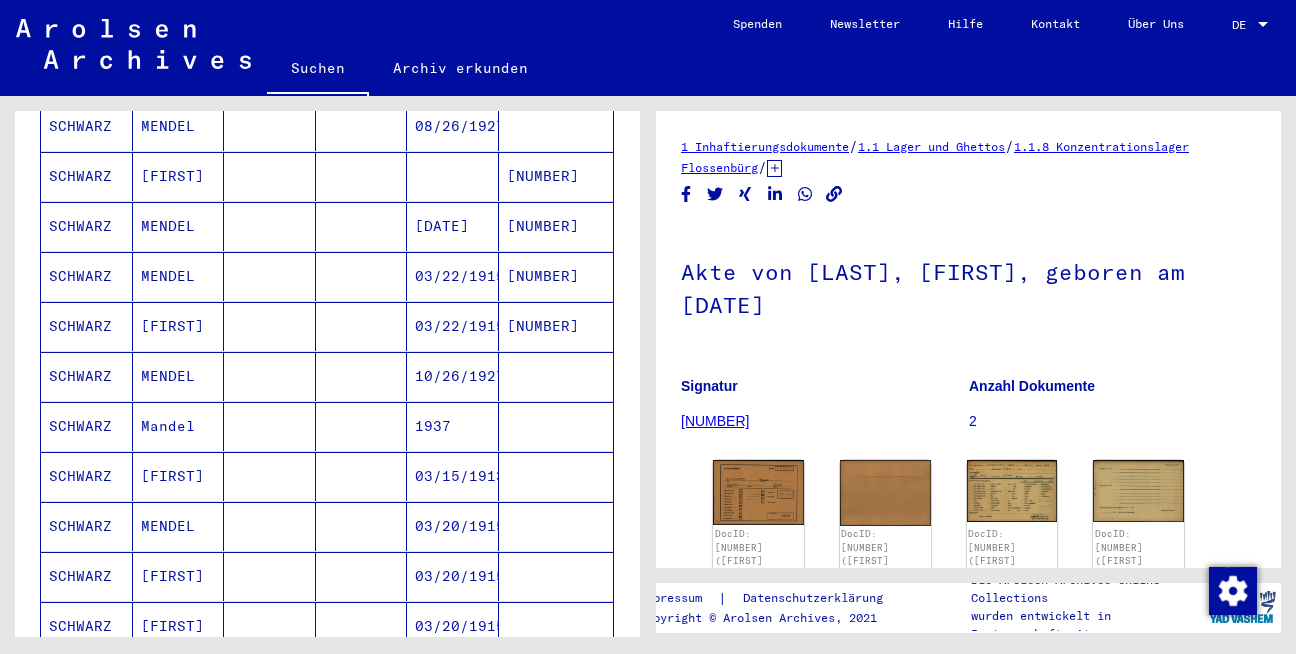 scroll, scrollTop: 609, scrollLeft: 0, axis: vertical 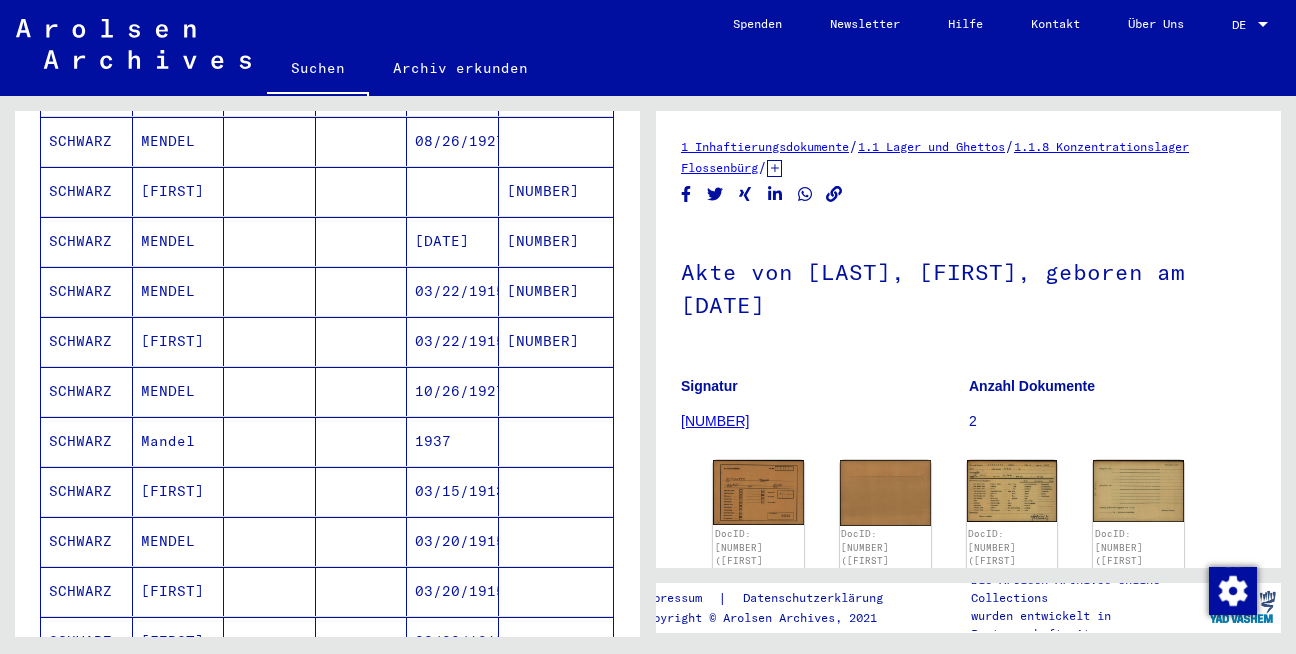 click at bounding box center (362, 191) 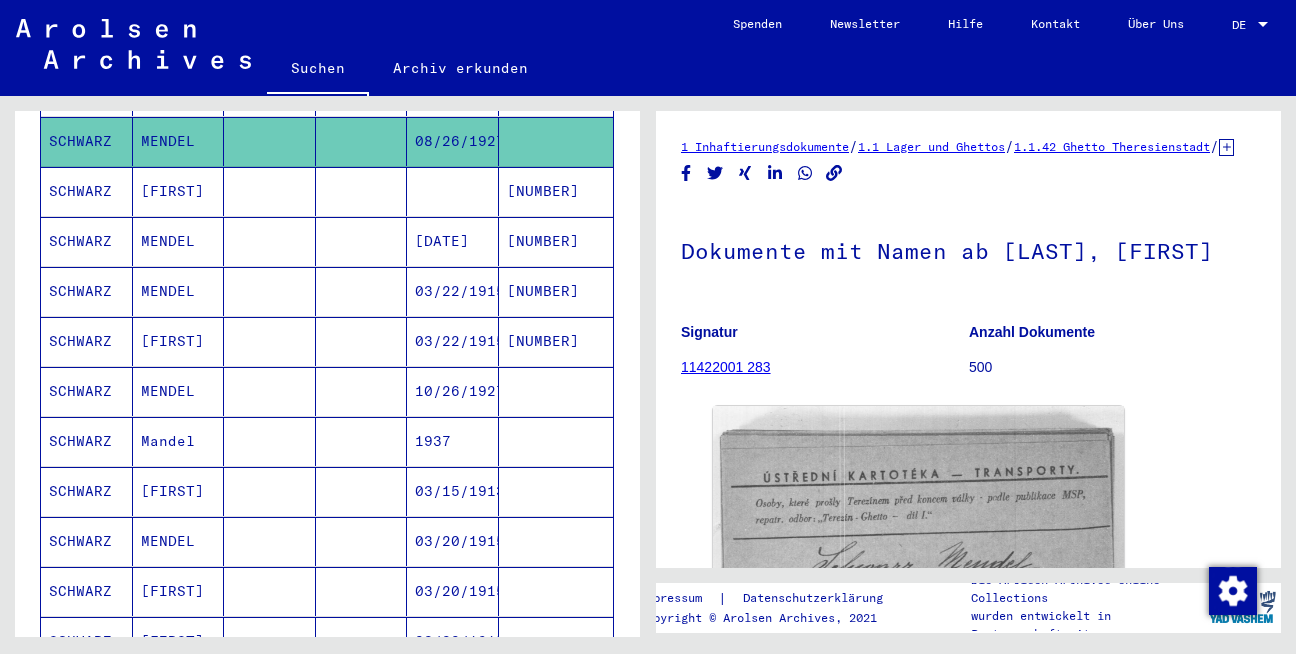 scroll, scrollTop: 0, scrollLeft: 0, axis: both 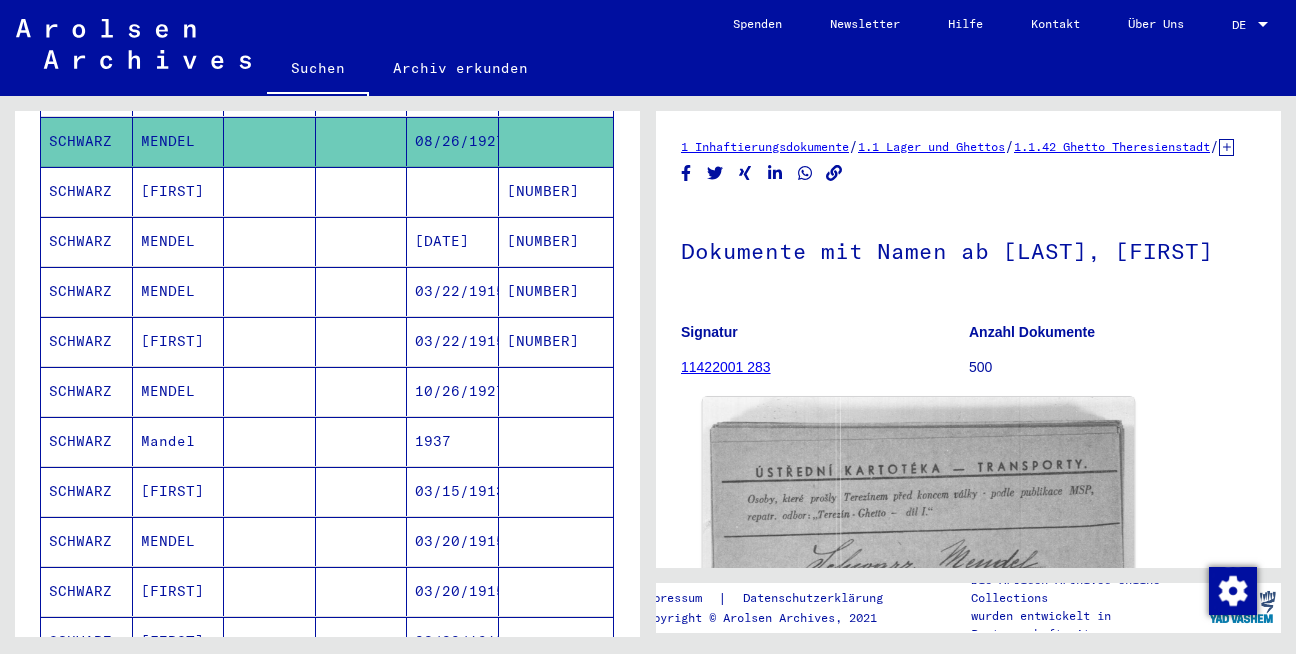 click 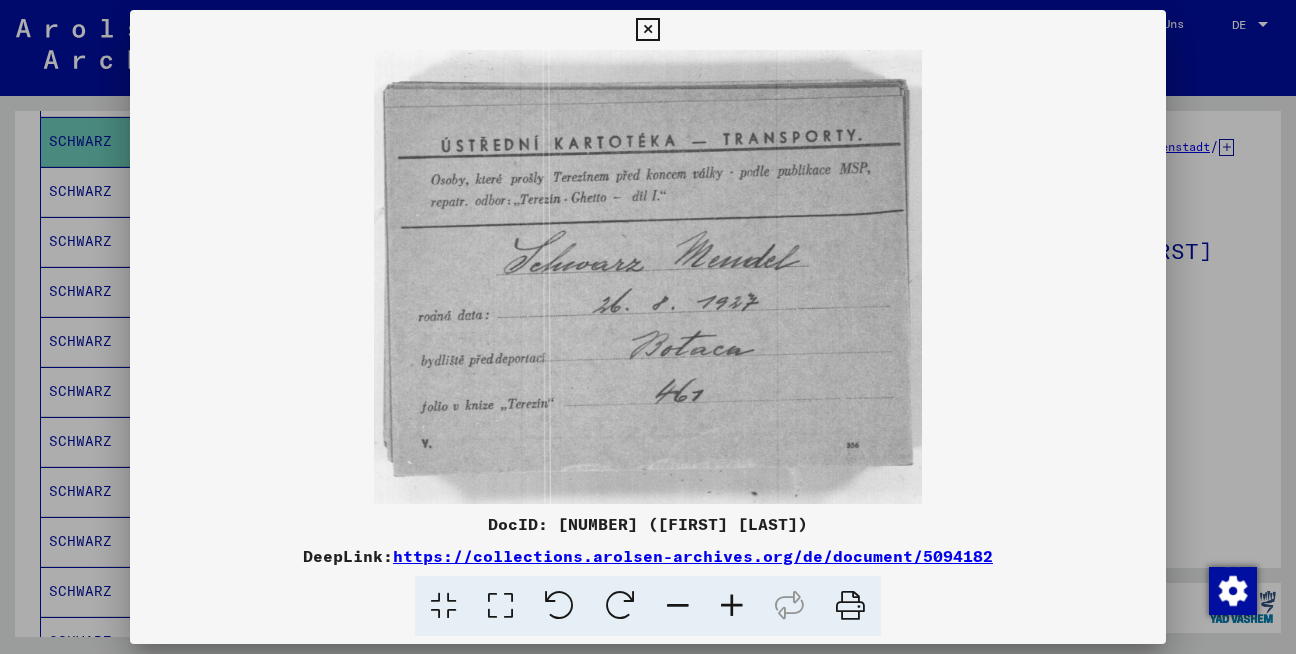 click at bounding box center (647, 30) 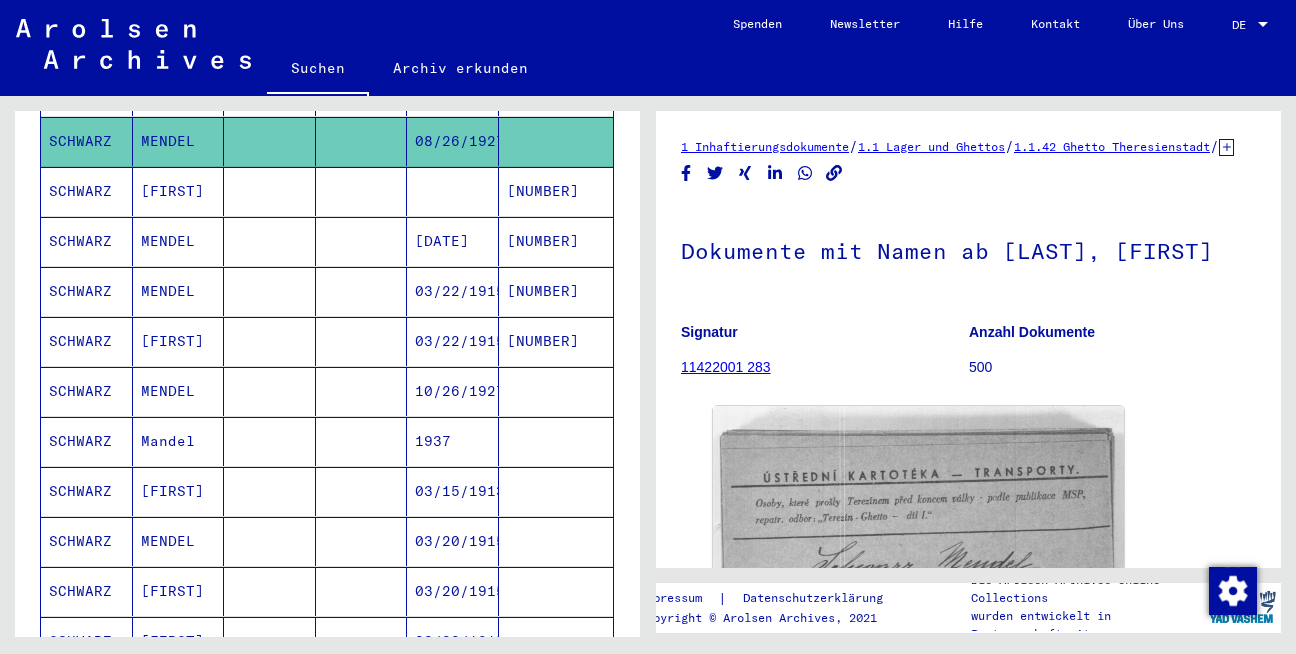 click at bounding box center (453, 241) 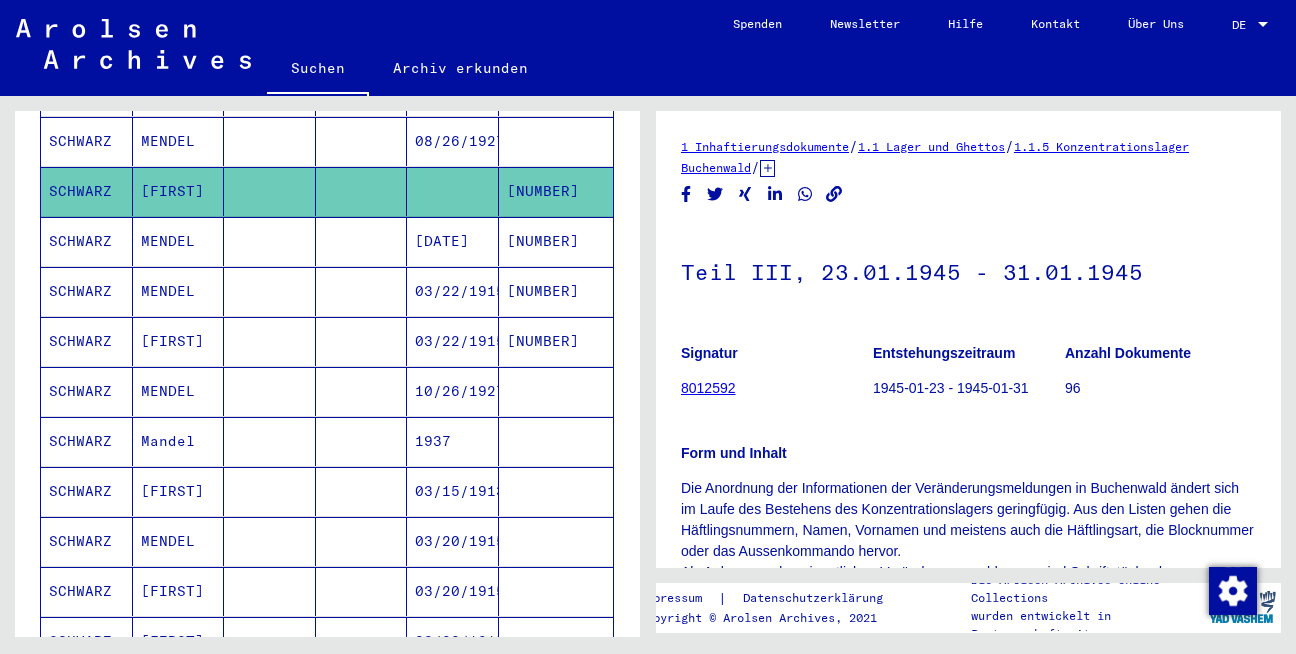 scroll, scrollTop: 0, scrollLeft: 0, axis: both 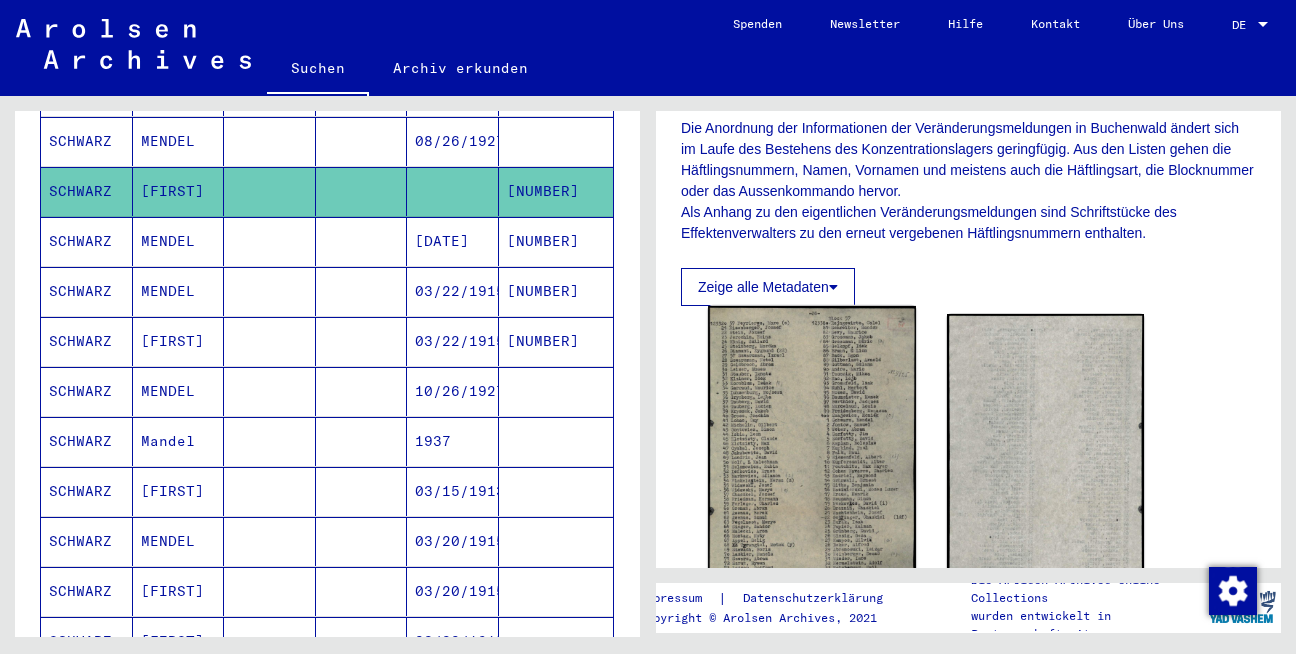 click 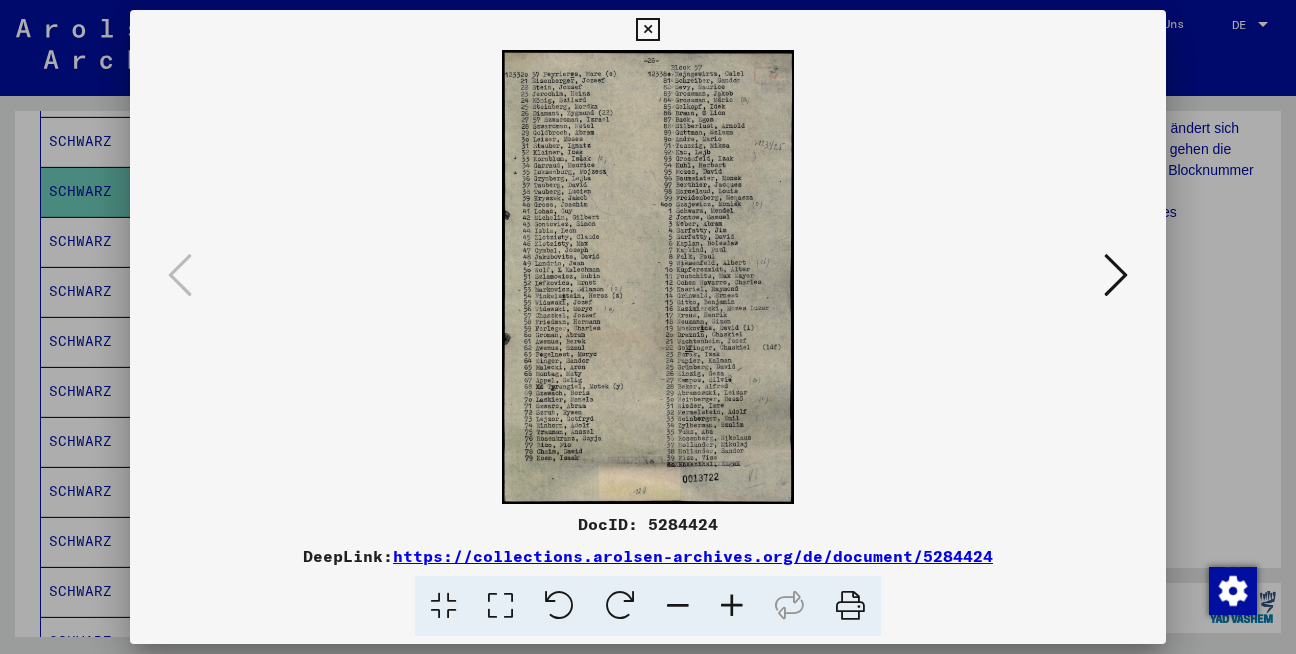 click at bounding box center (647, 30) 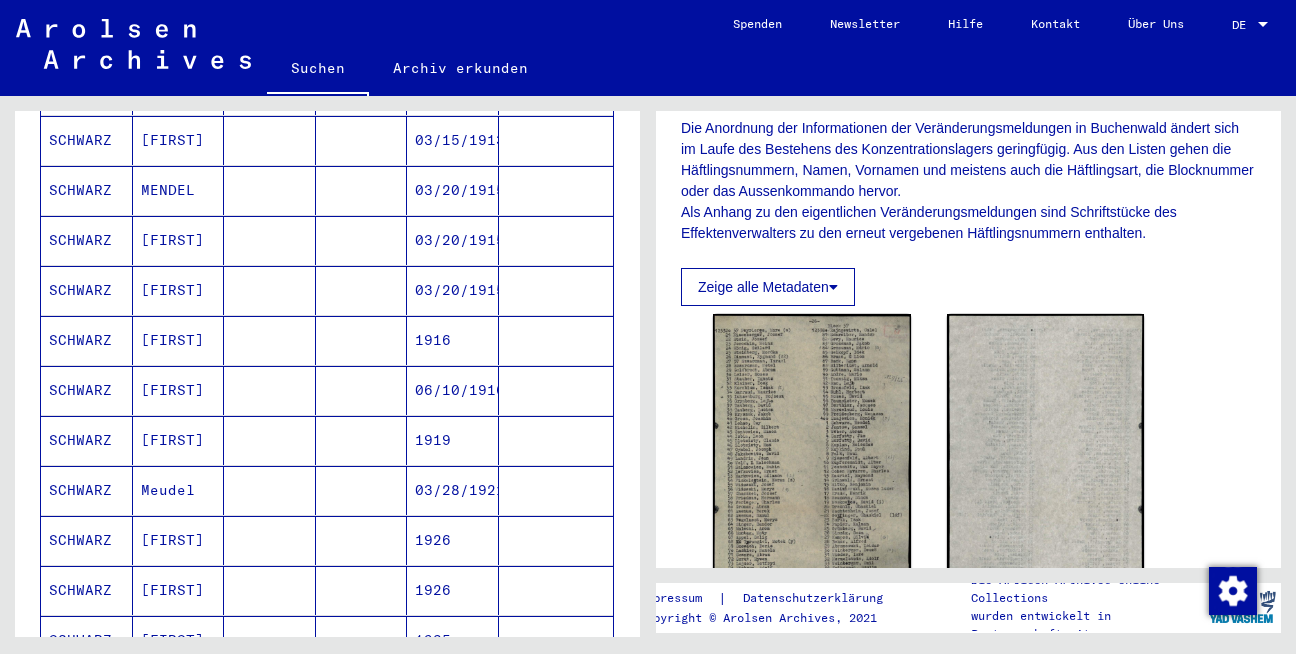 scroll, scrollTop: 1089, scrollLeft: 0, axis: vertical 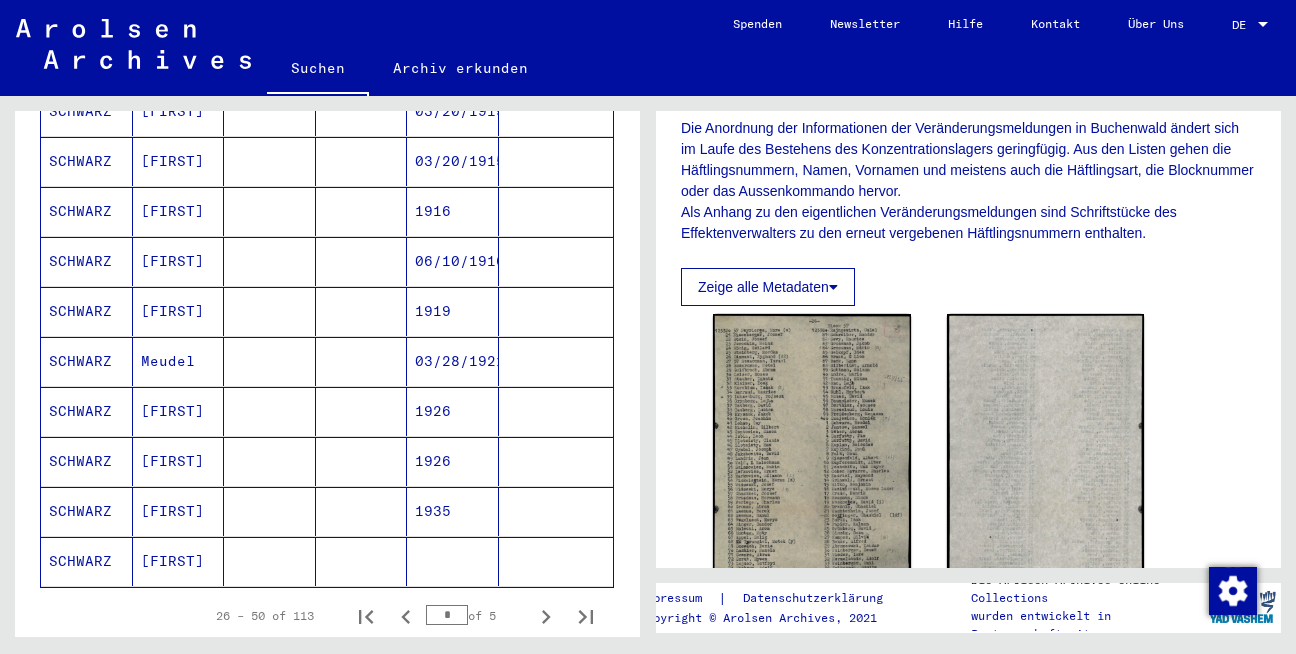 click on "1926" at bounding box center (453, 461) 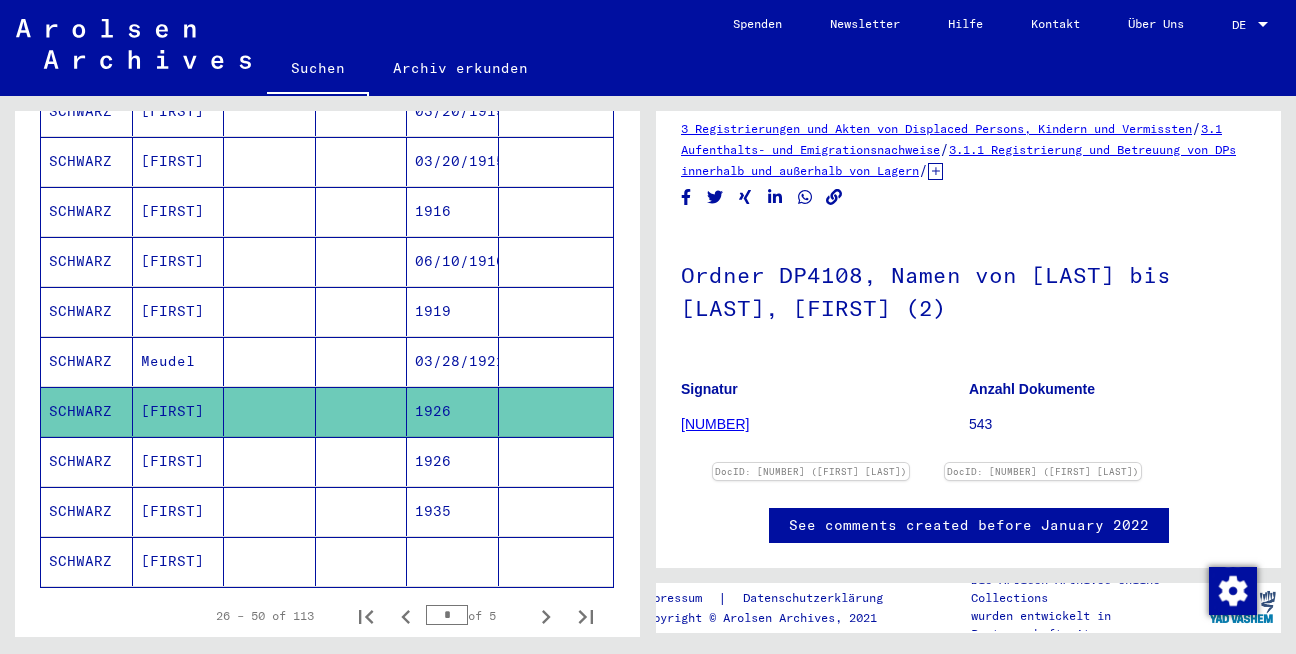 scroll, scrollTop: 0, scrollLeft: 0, axis: both 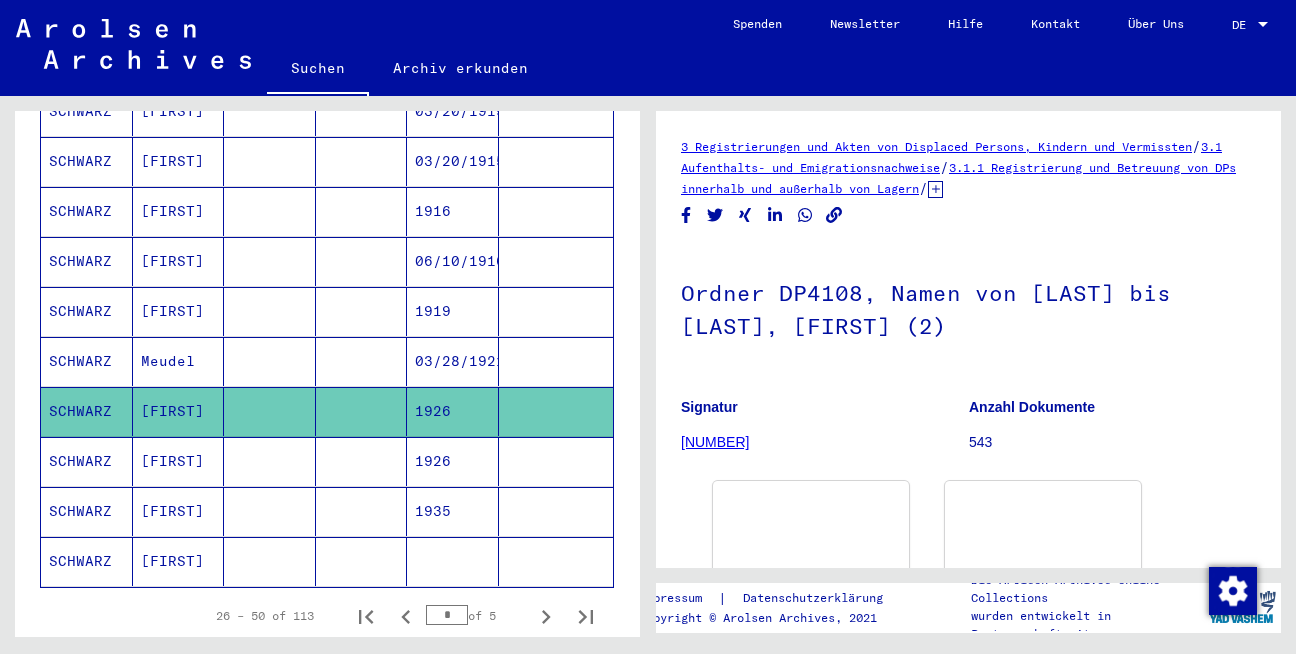 click on "1926" at bounding box center (453, 511) 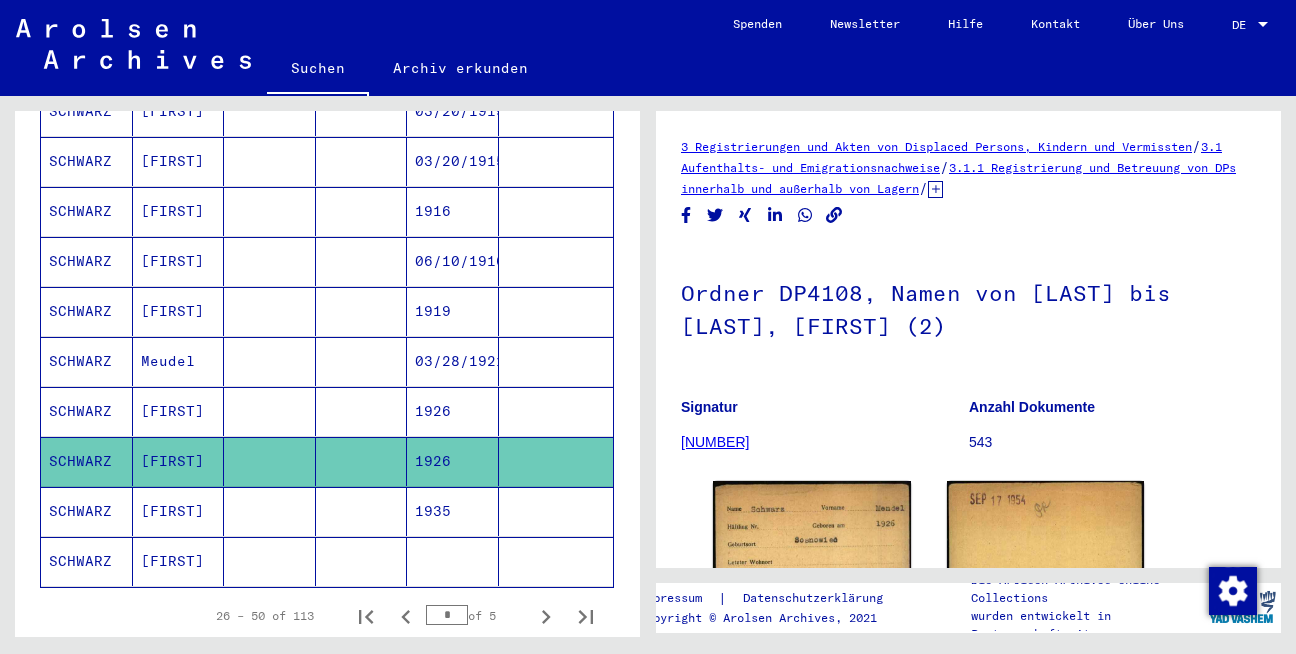 scroll, scrollTop: 0, scrollLeft: 0, axis: both 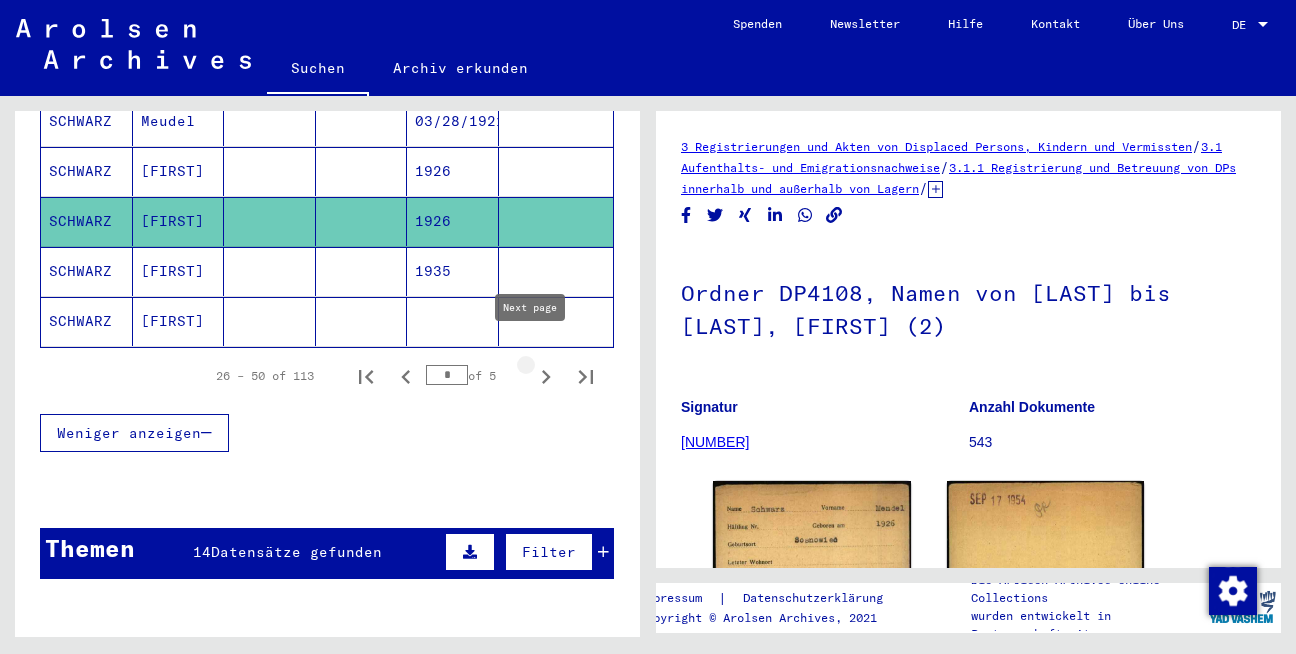 click 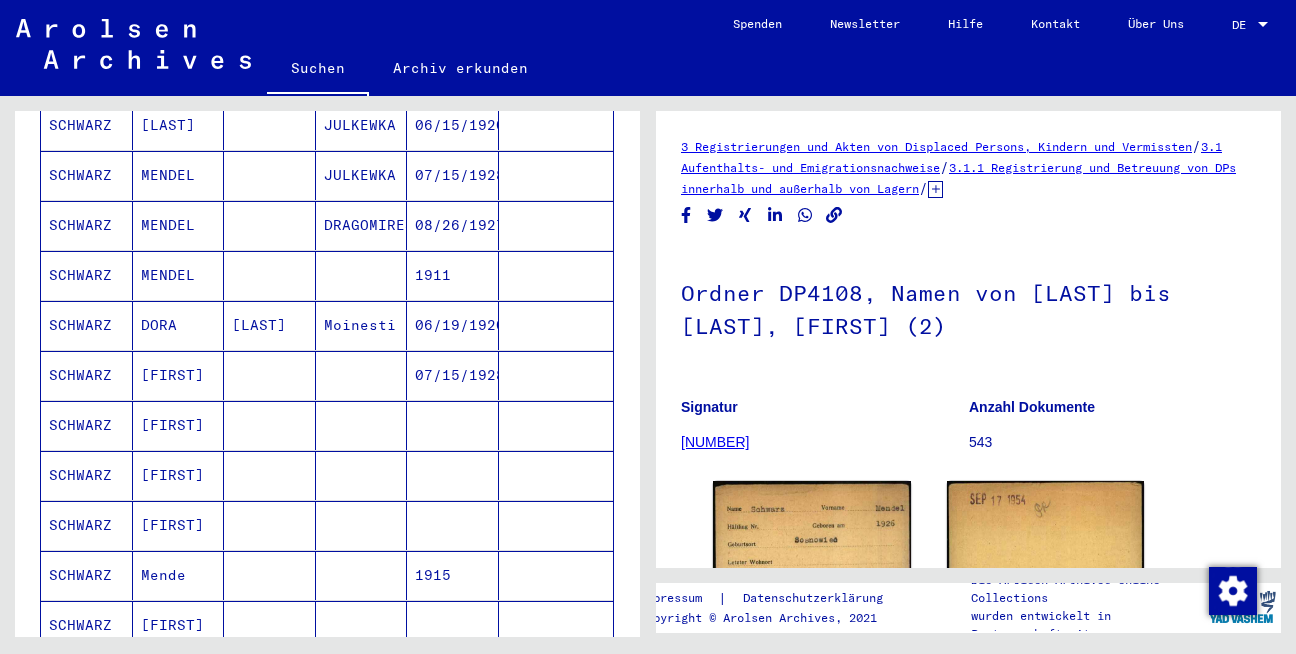scroll, scrollTop: 729, scrollLeft: 0, axis: vertical 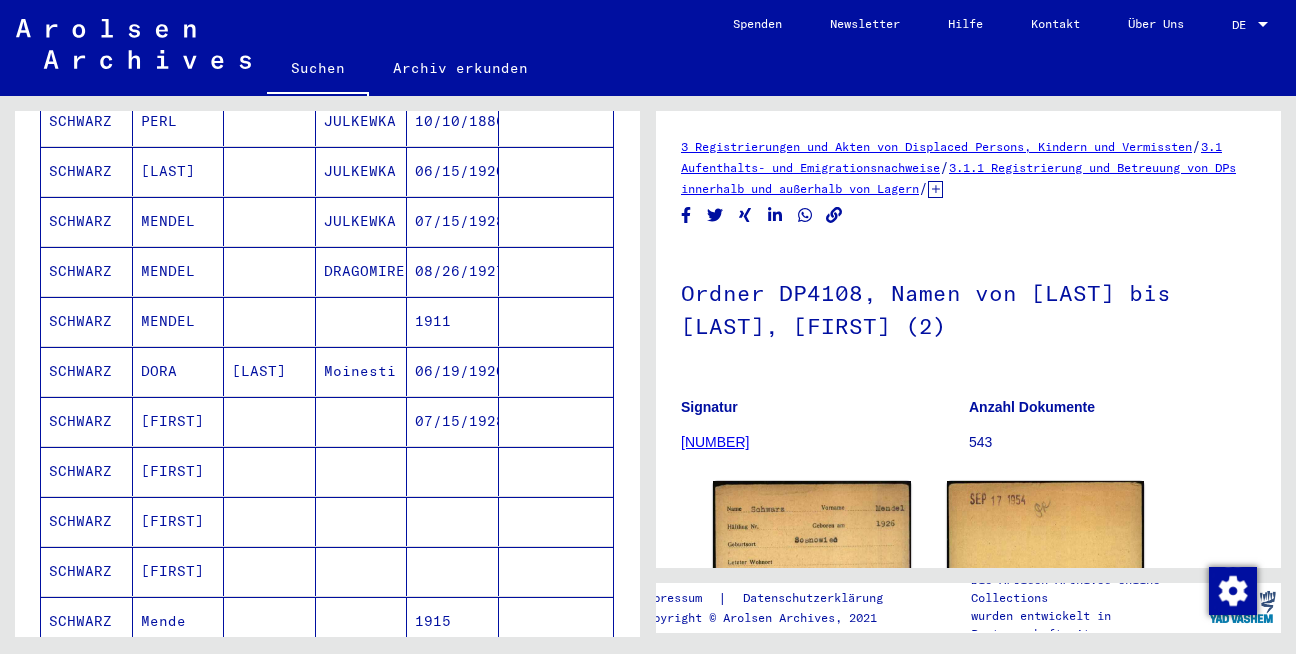 click on "08/26/1927" at bounding box center (453, 321) 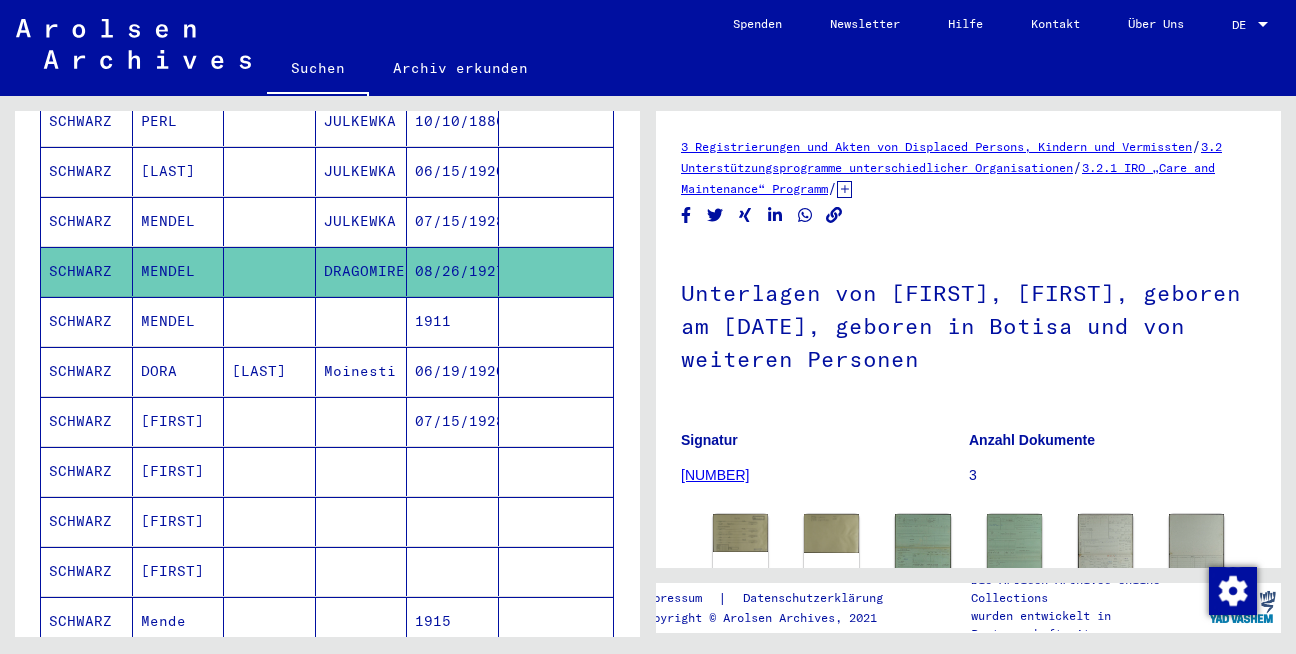 scroll, scrollTop: 0, scrollLeft: 0, axis: both 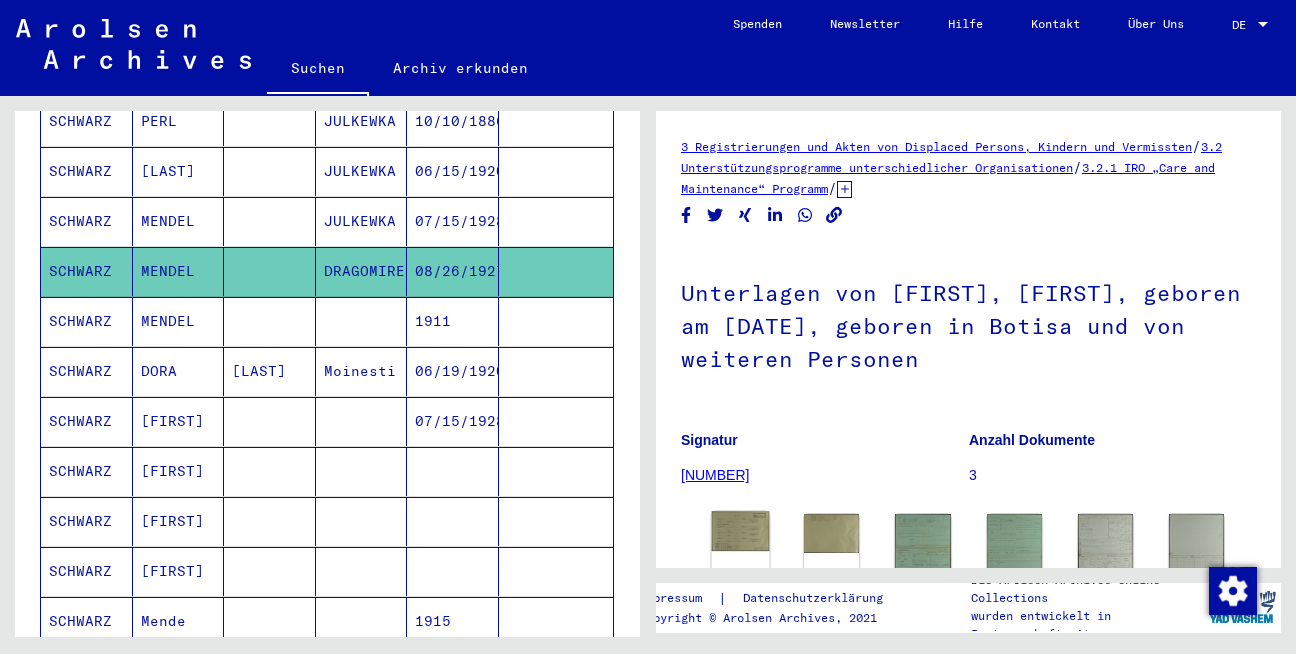 click 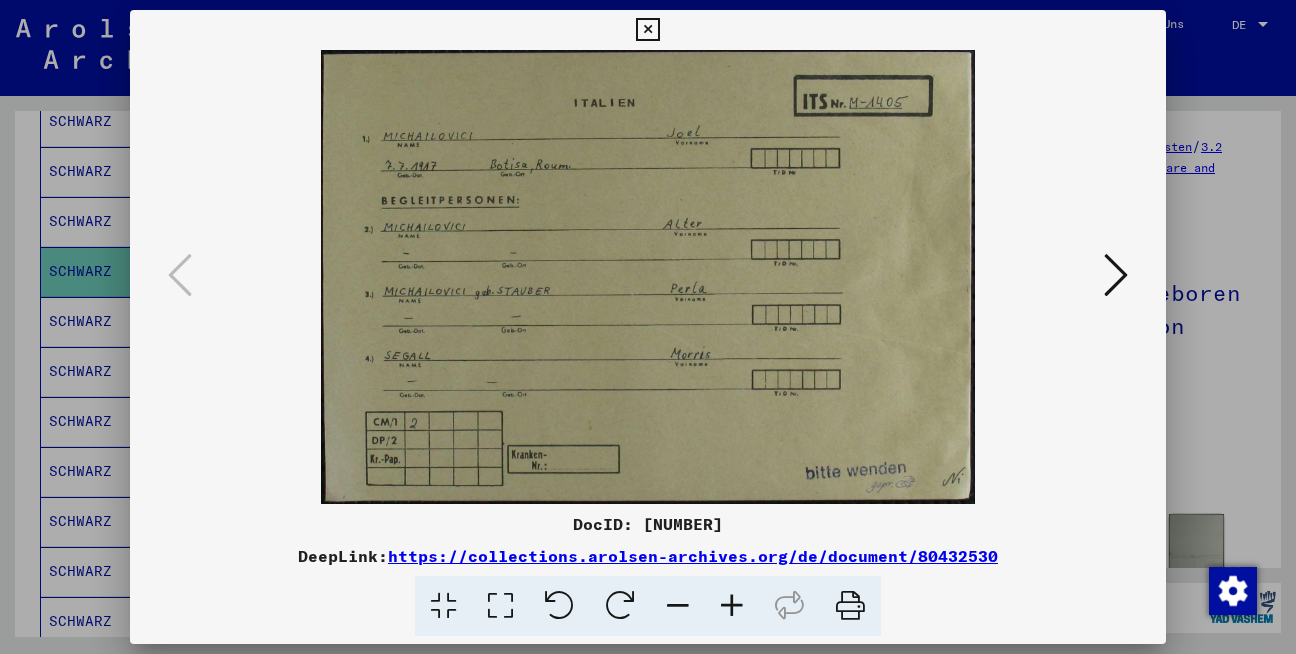 click at bounding box center (1116, 275) 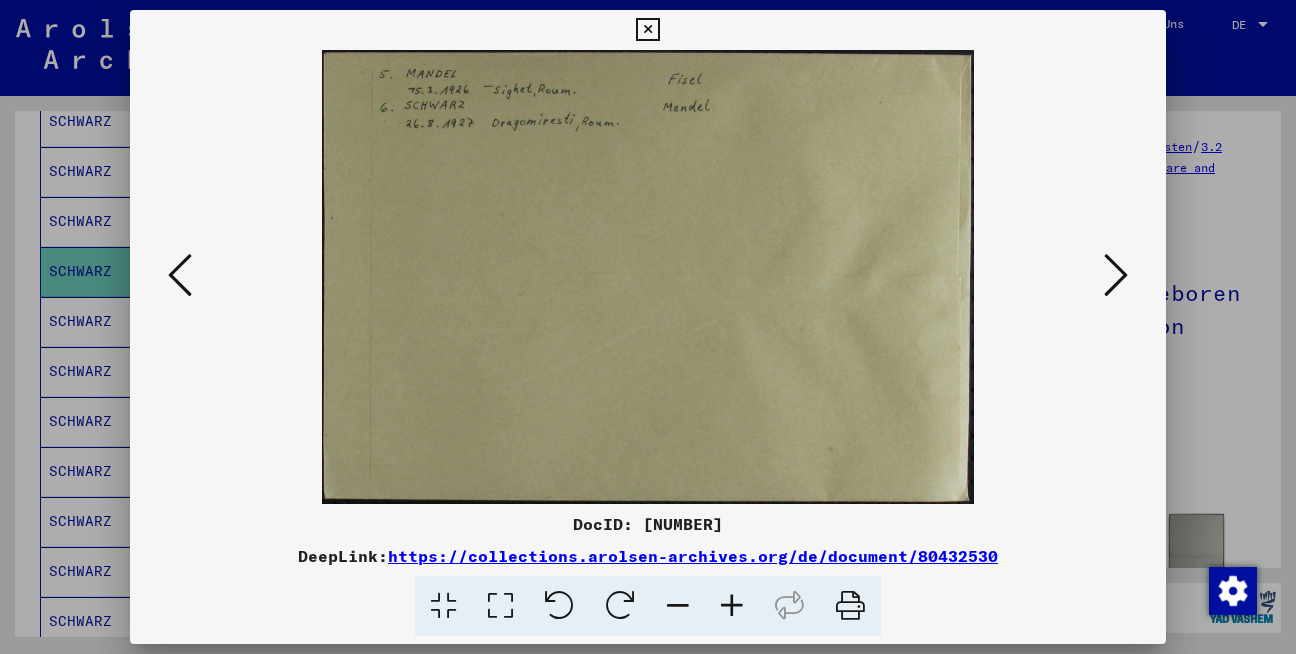 click at bounding box center [1116, 275] 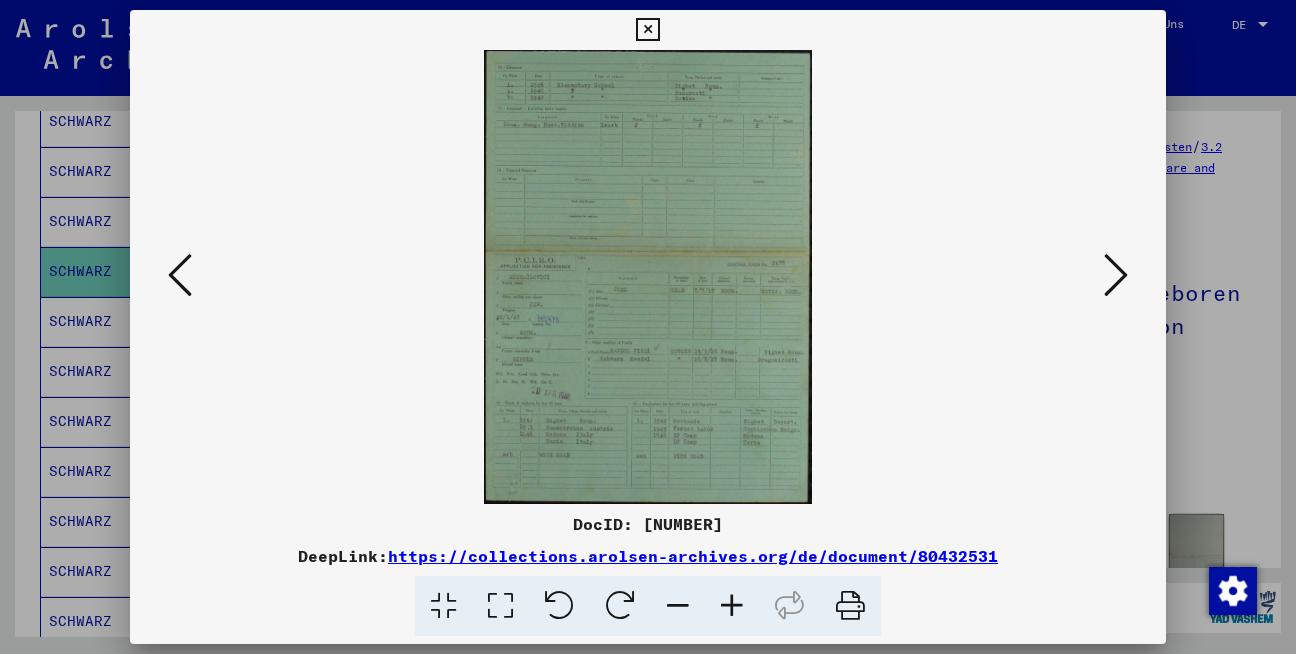 click at bounding box center [732, 606] 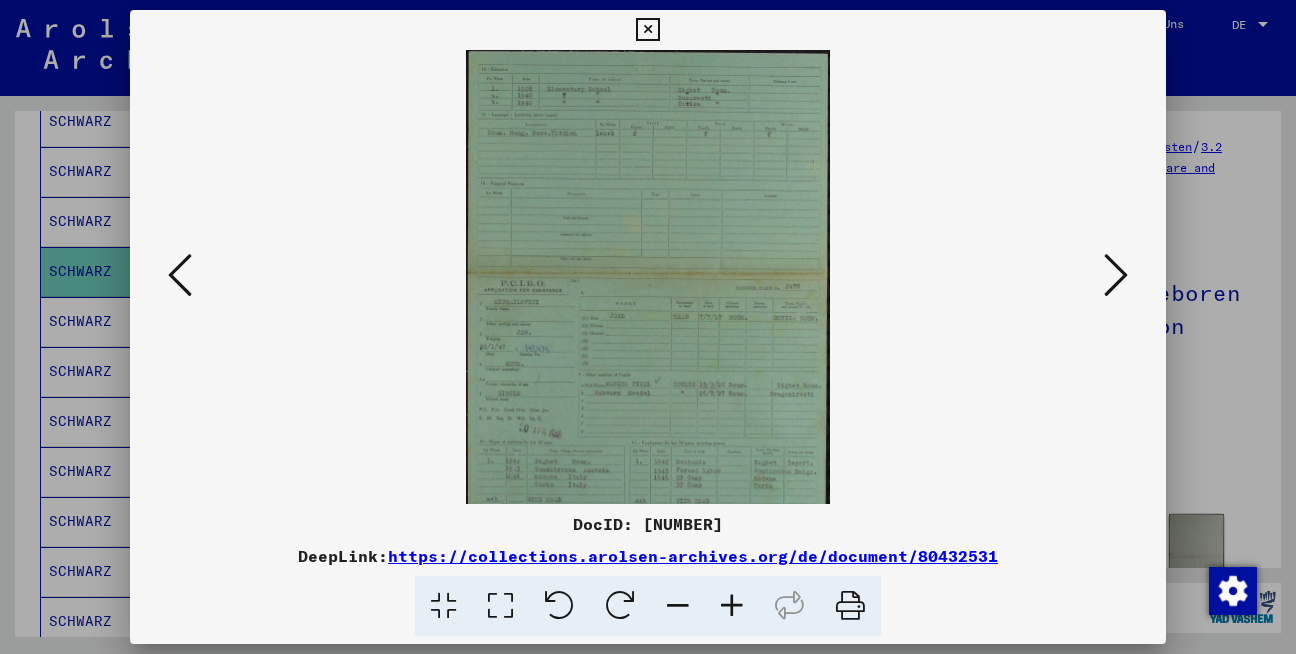 click at bounding box center [732, 606] 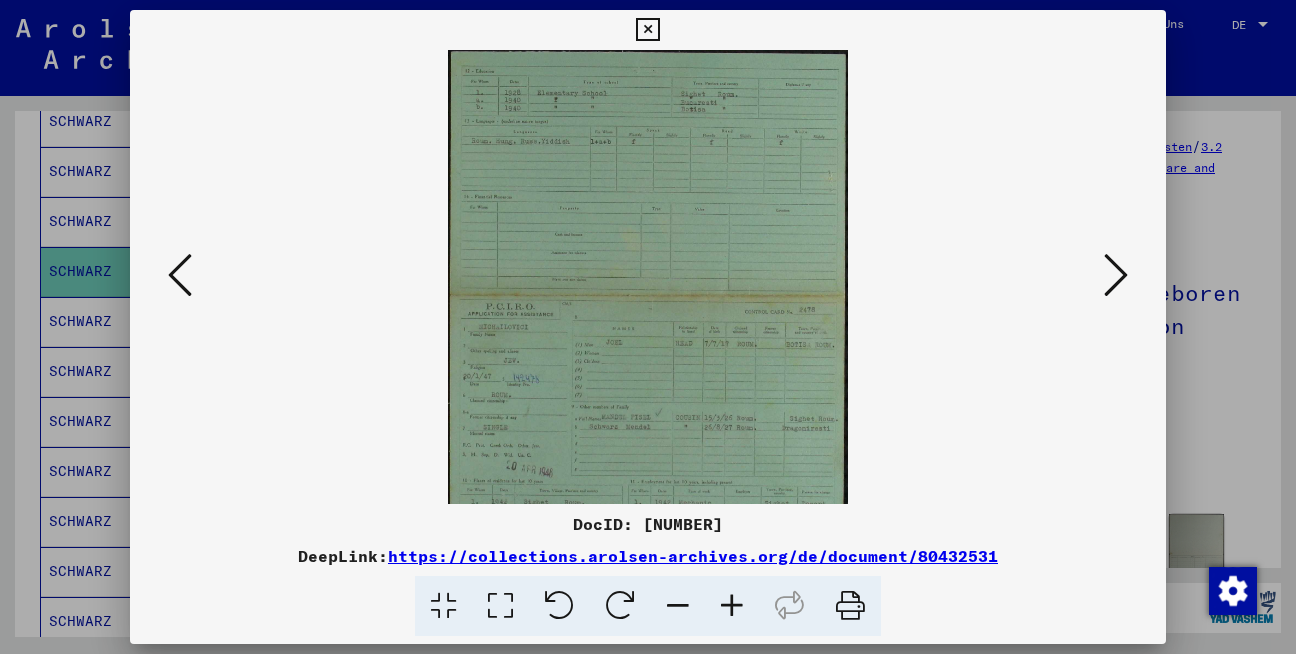click at bounding box center [732, 606] 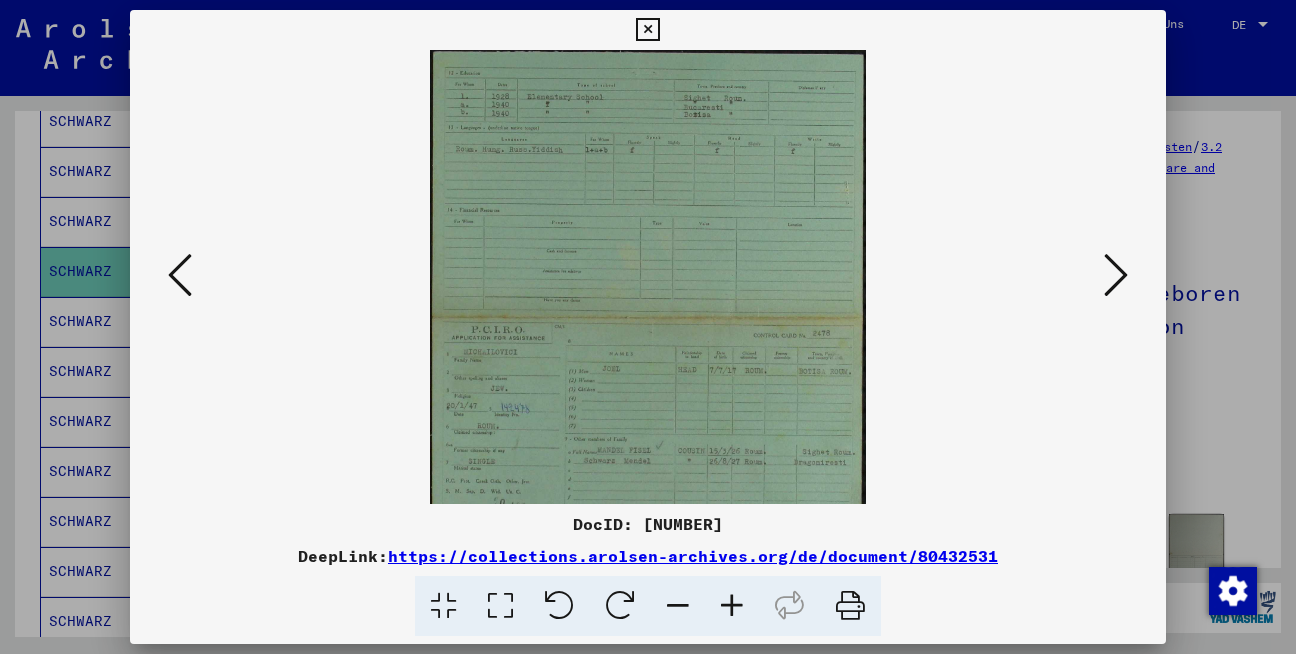 click at bounding box center [1116, 275] 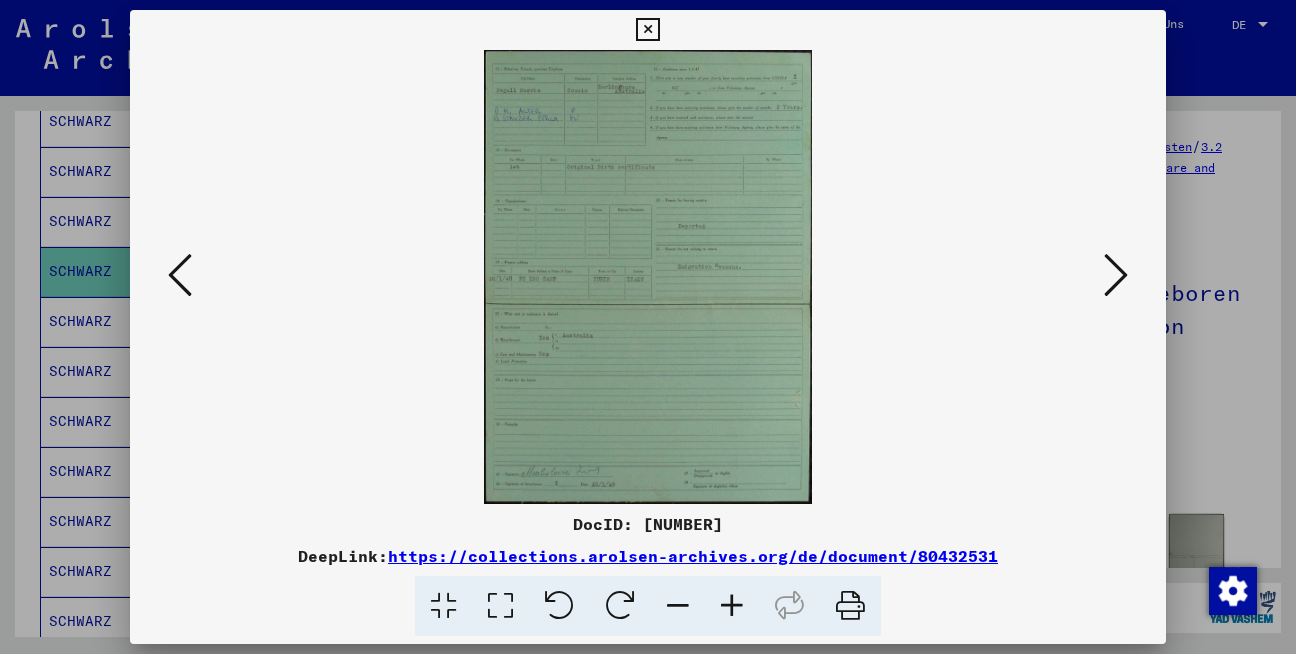 click at bounding box center [1116, 275] 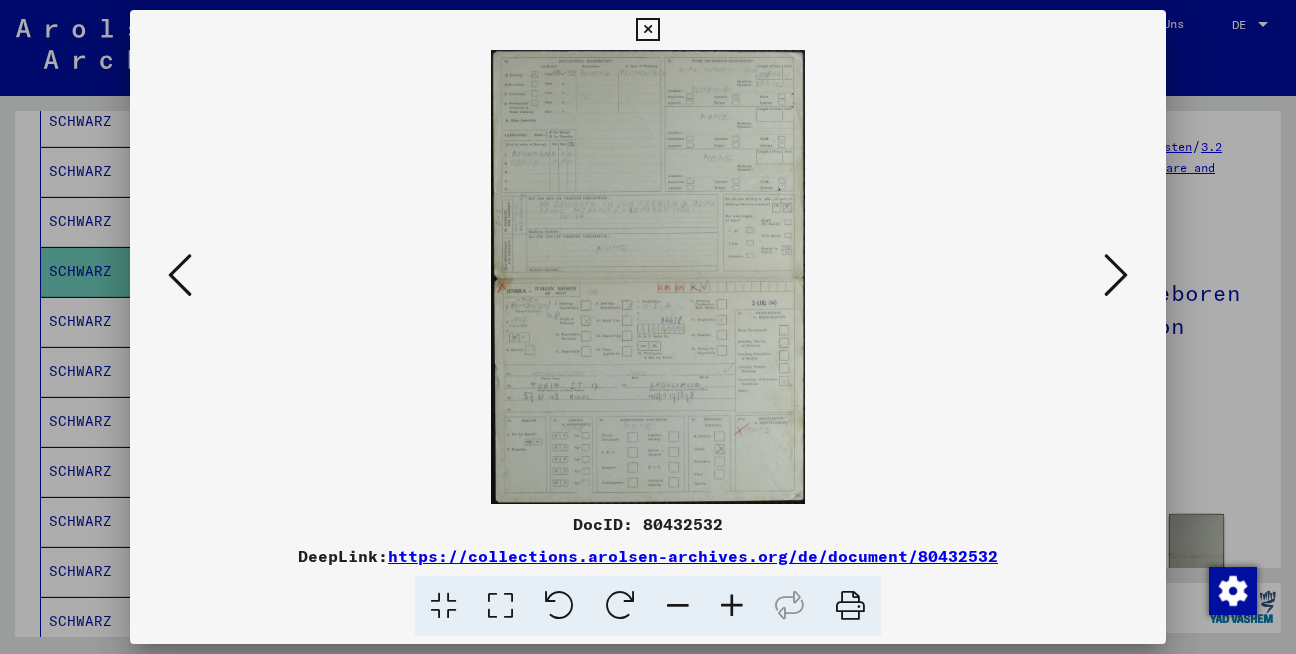 click at bounding box center (732, 606) 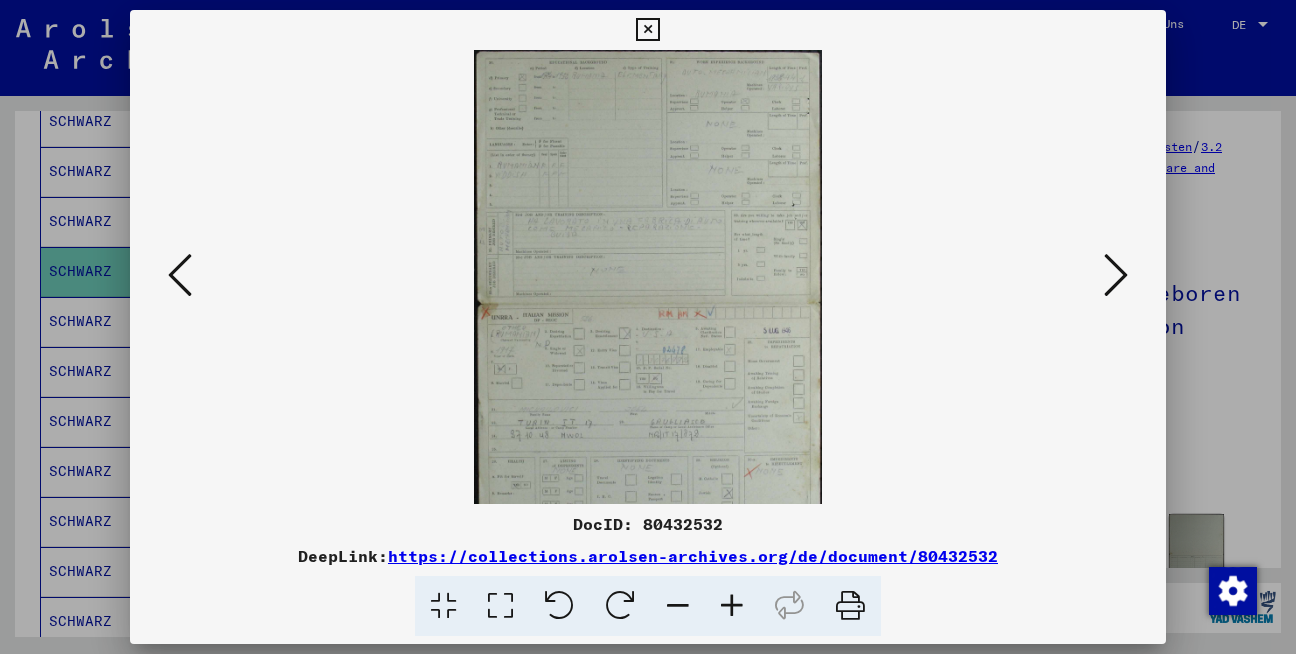 click at bounding box center (732, 606) 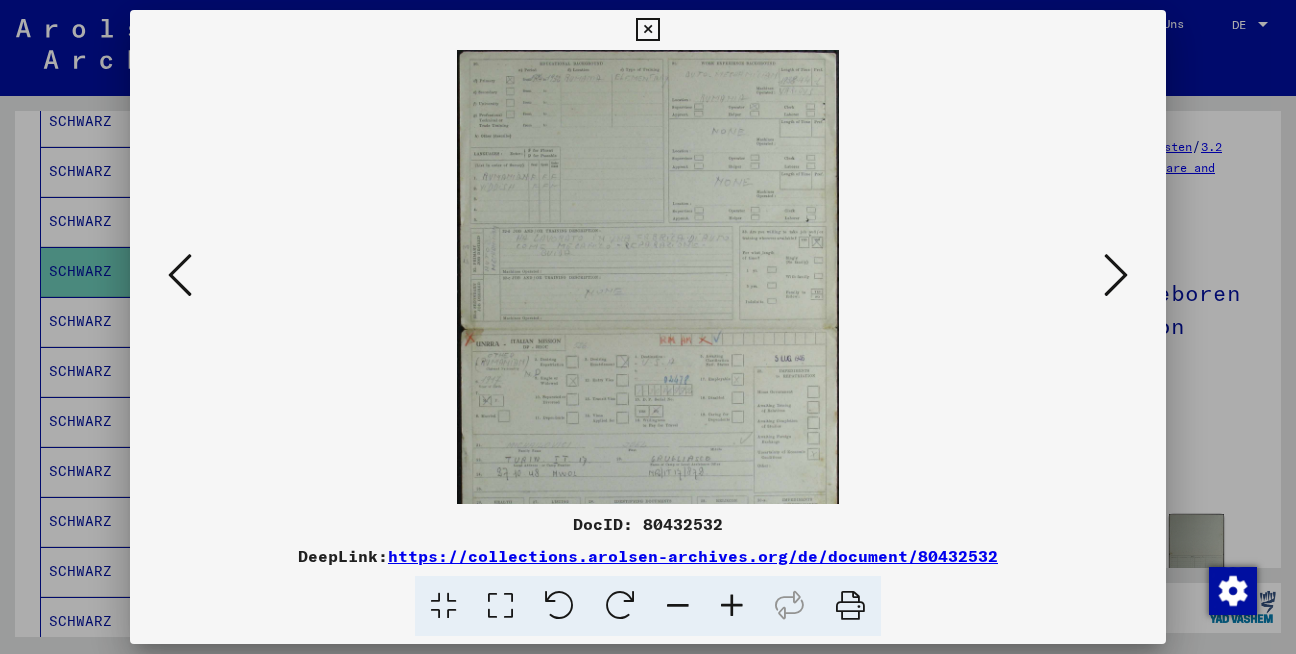 click at bounding box center [1116, 276] 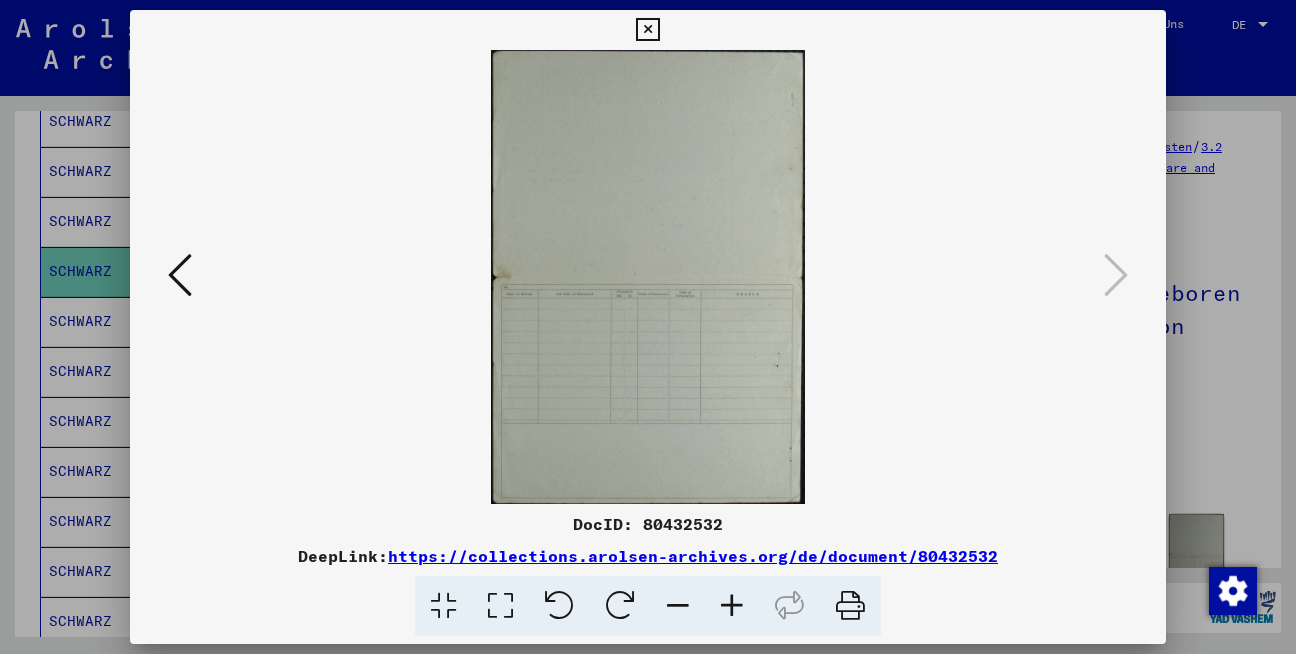 click at bounding box center (647, 30) 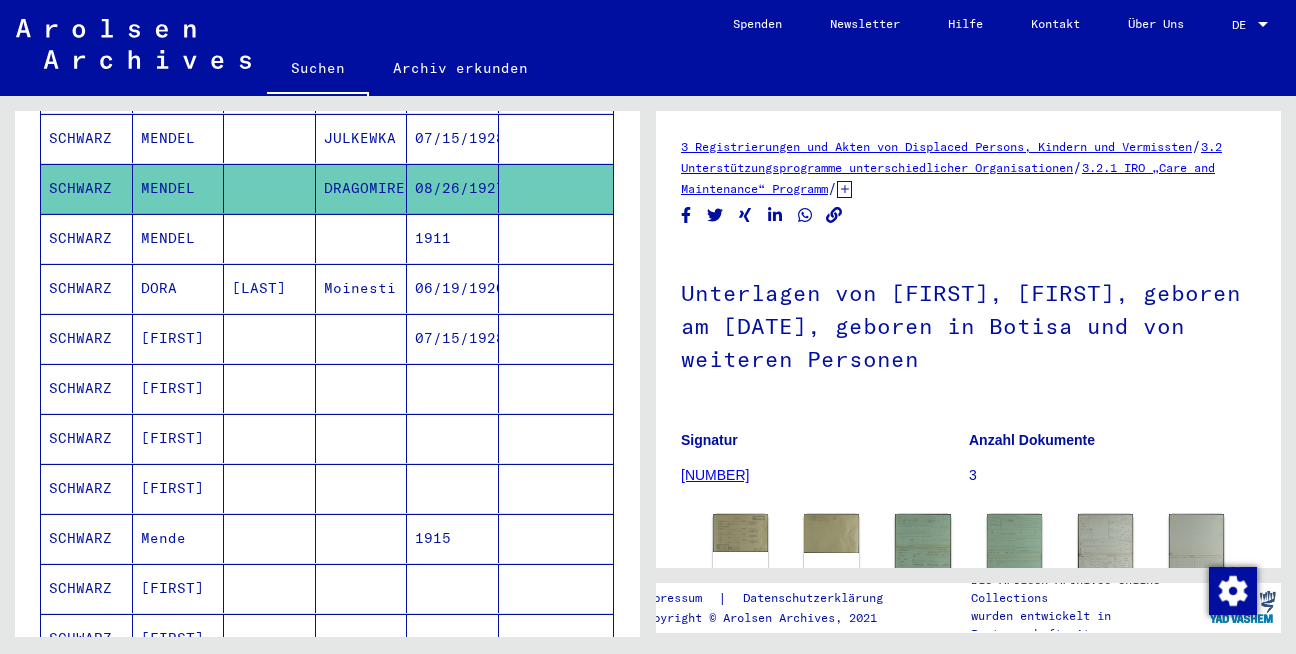scroll, scrollTop: 849, scrollLeft: 0, axis: vertical 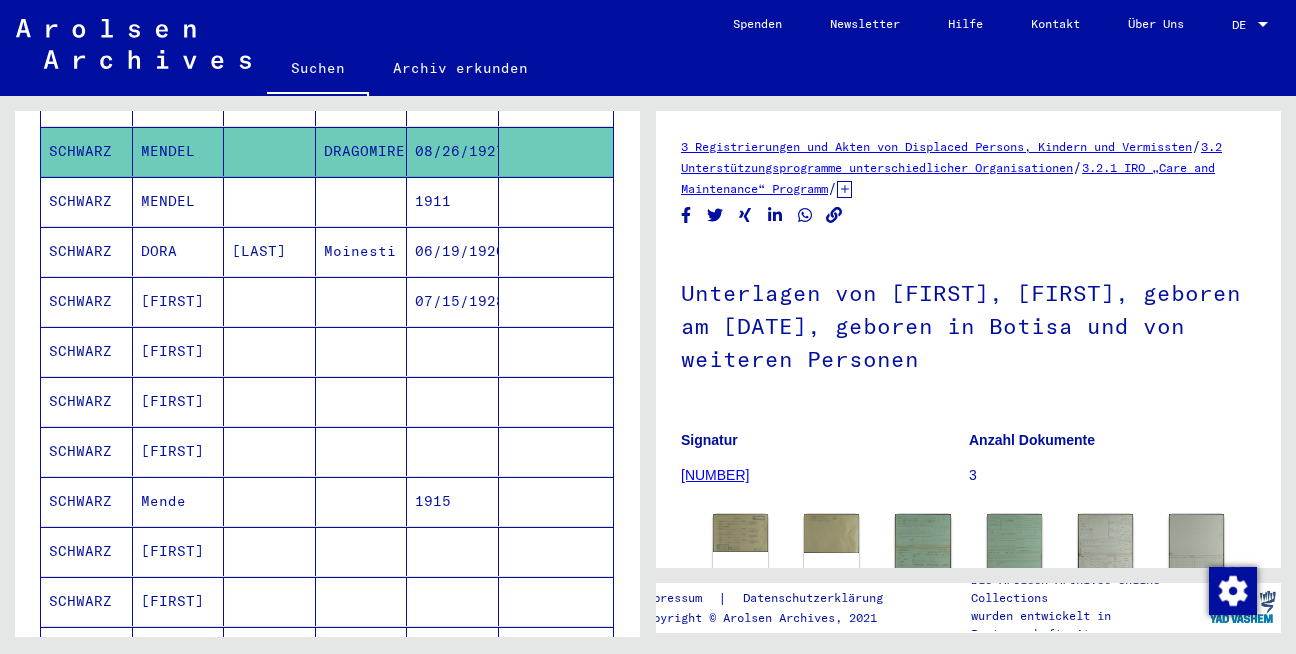 click at bounding box center (362, 401) 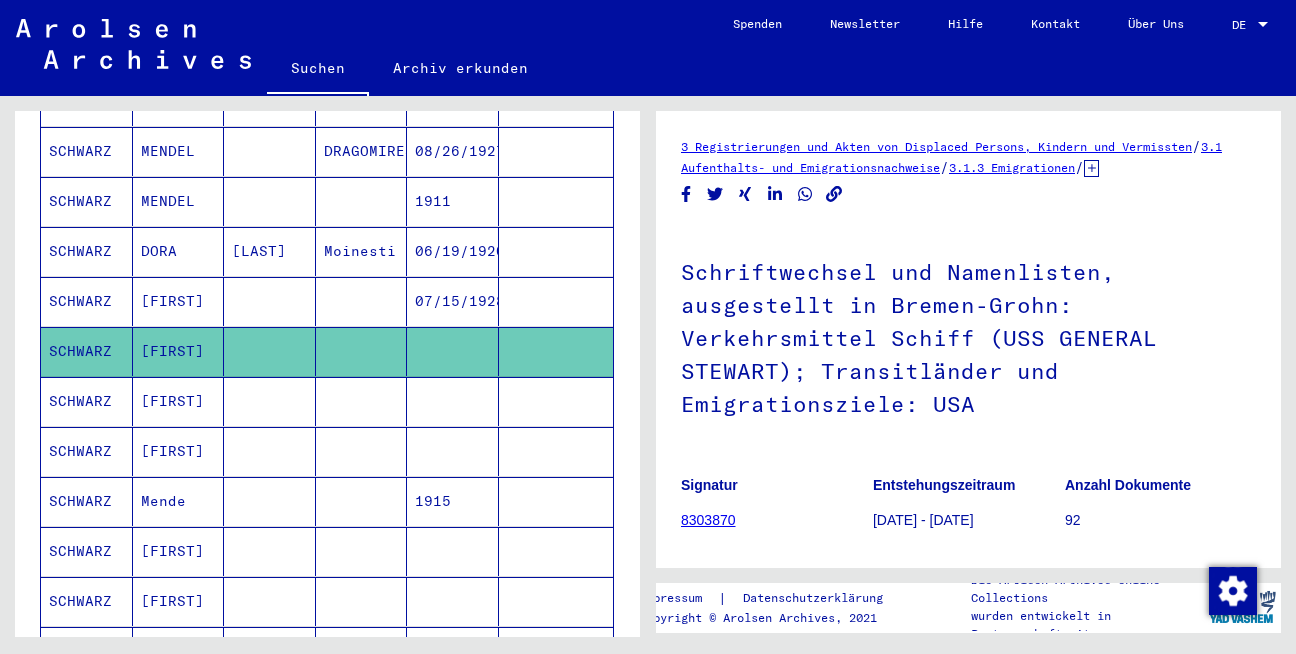 scroll, scrollTop: 0, scrollLeft: 0, axis: both 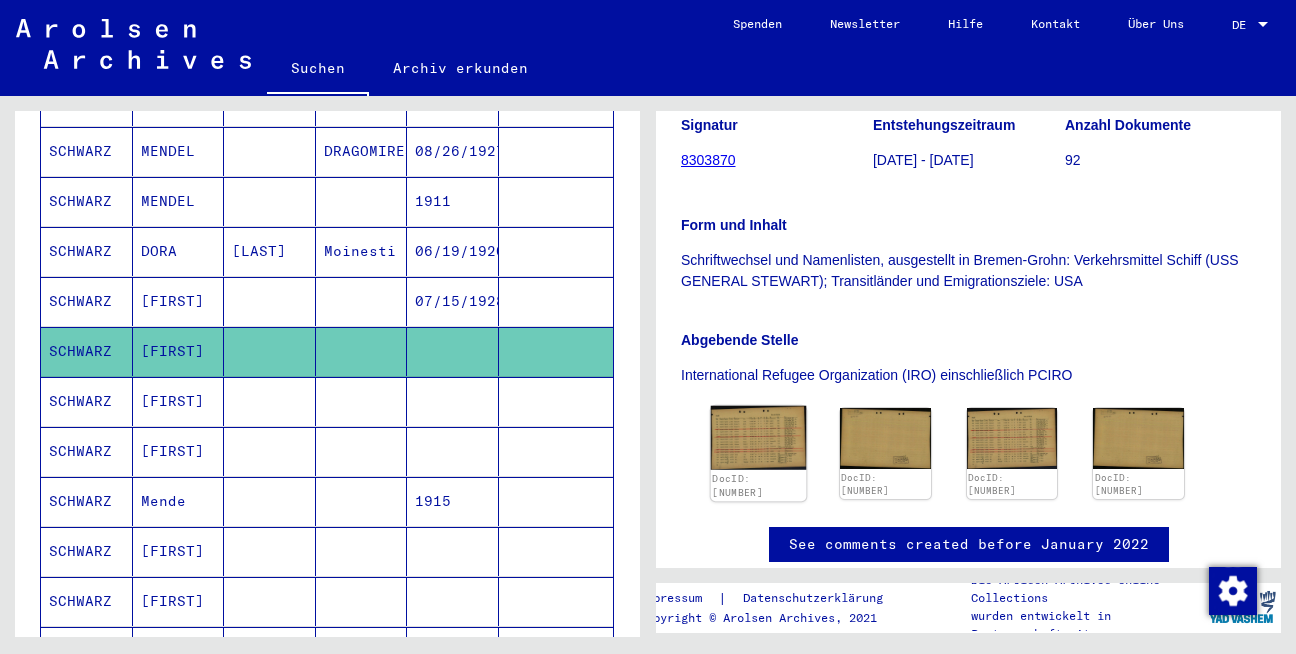 click 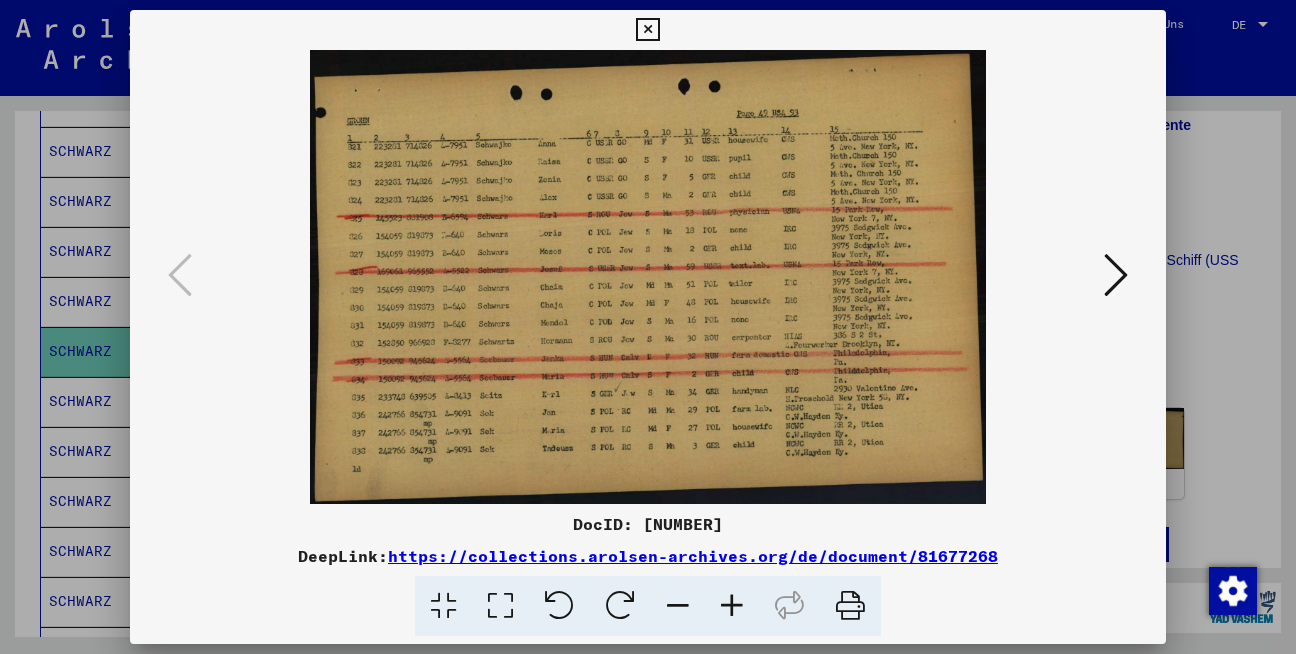 click at bounding box center (1116, 275) 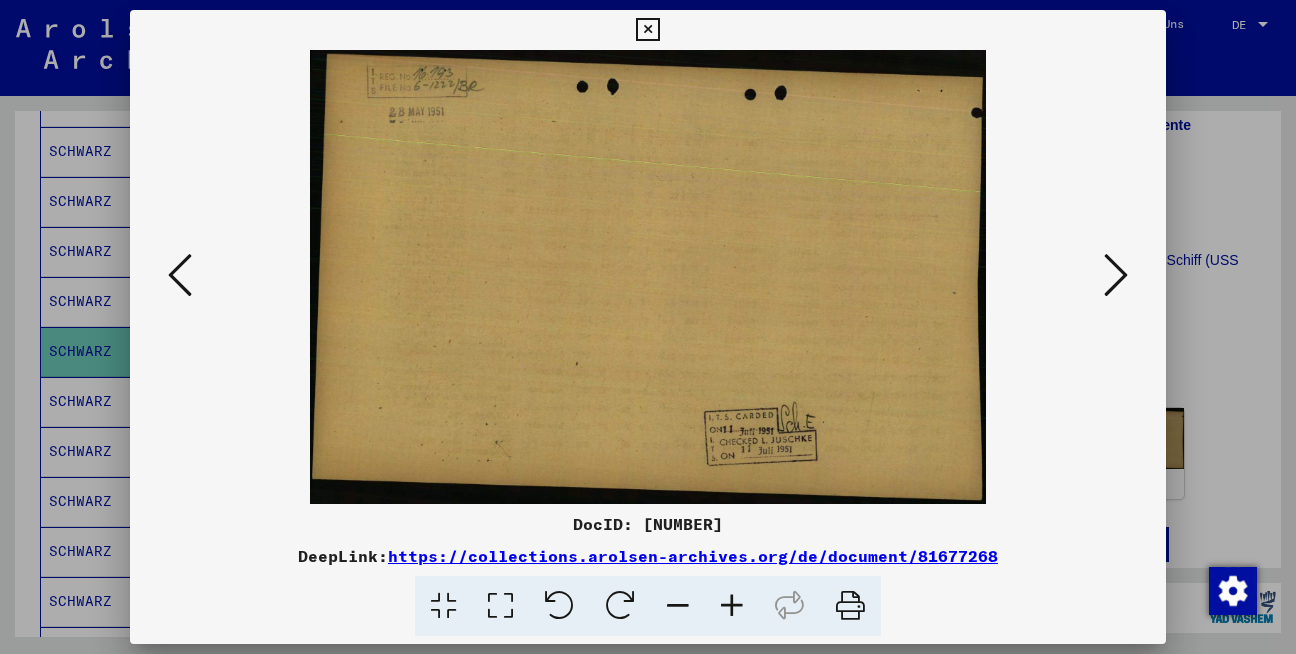 click at bounding box center (1116, 275) 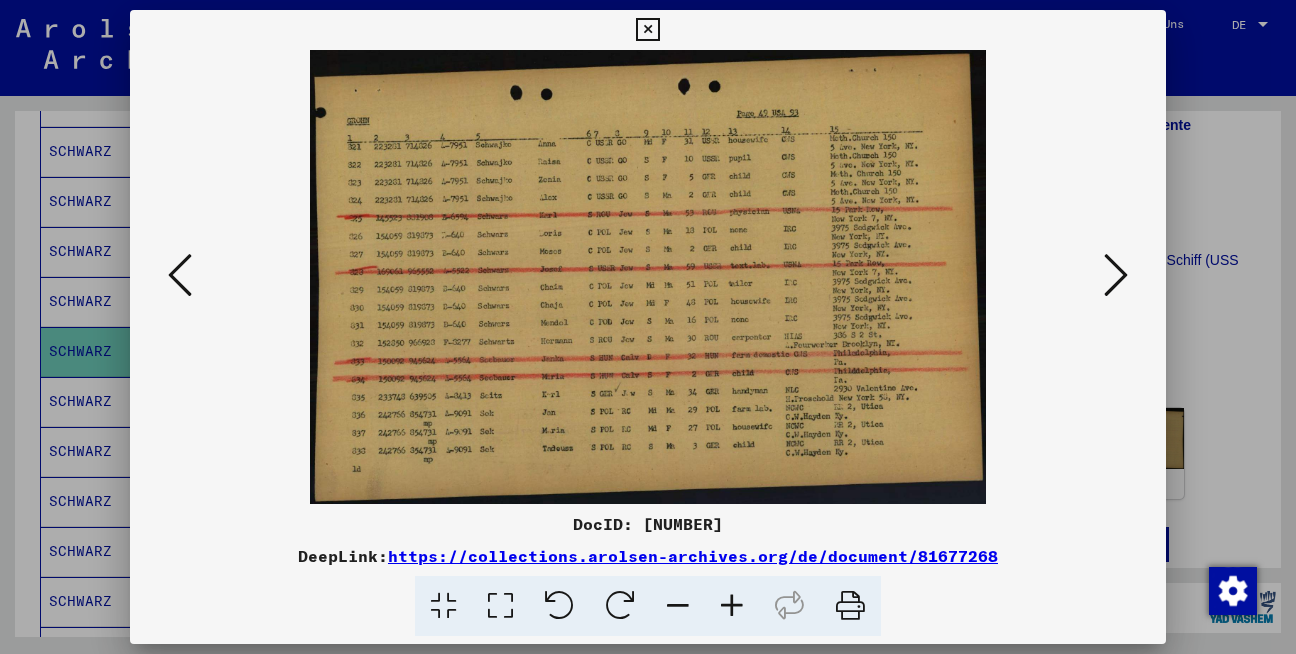 click at bounding box center (647, 30) 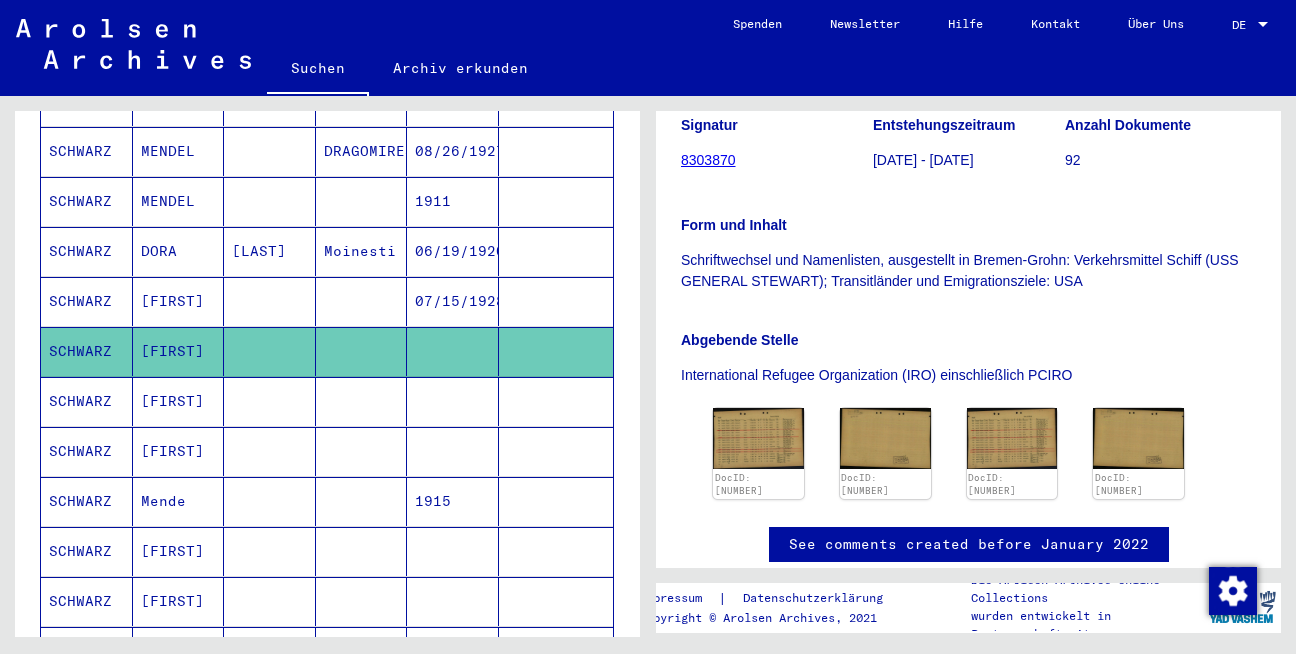 click at bounding box center (453, 451) 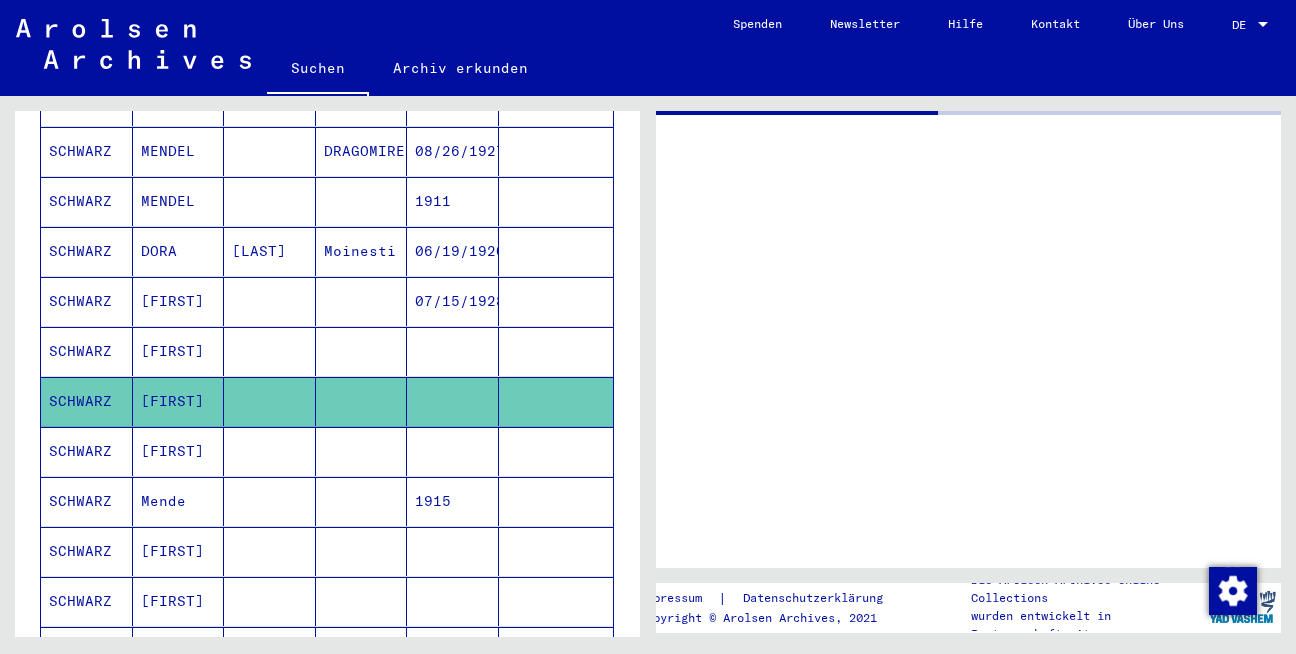 scroll, scrollTop: 0, scrollLeft: 0, axis: both 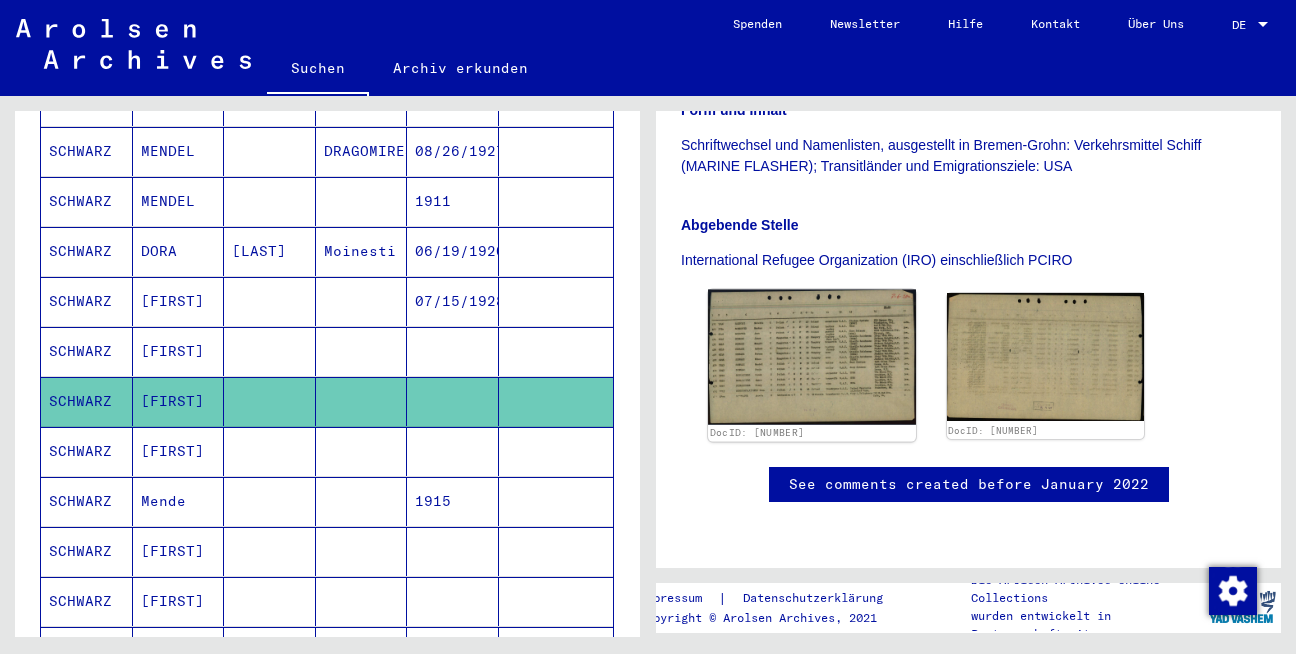 click 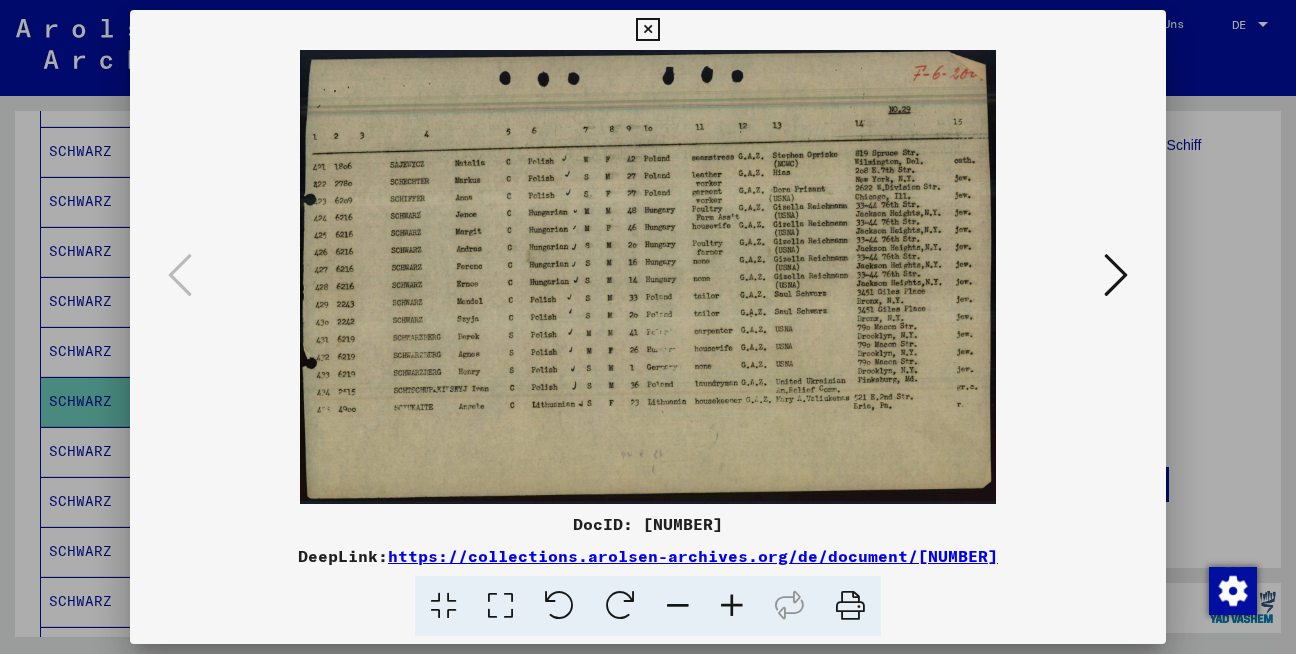 click at bounding box center (647, 30) 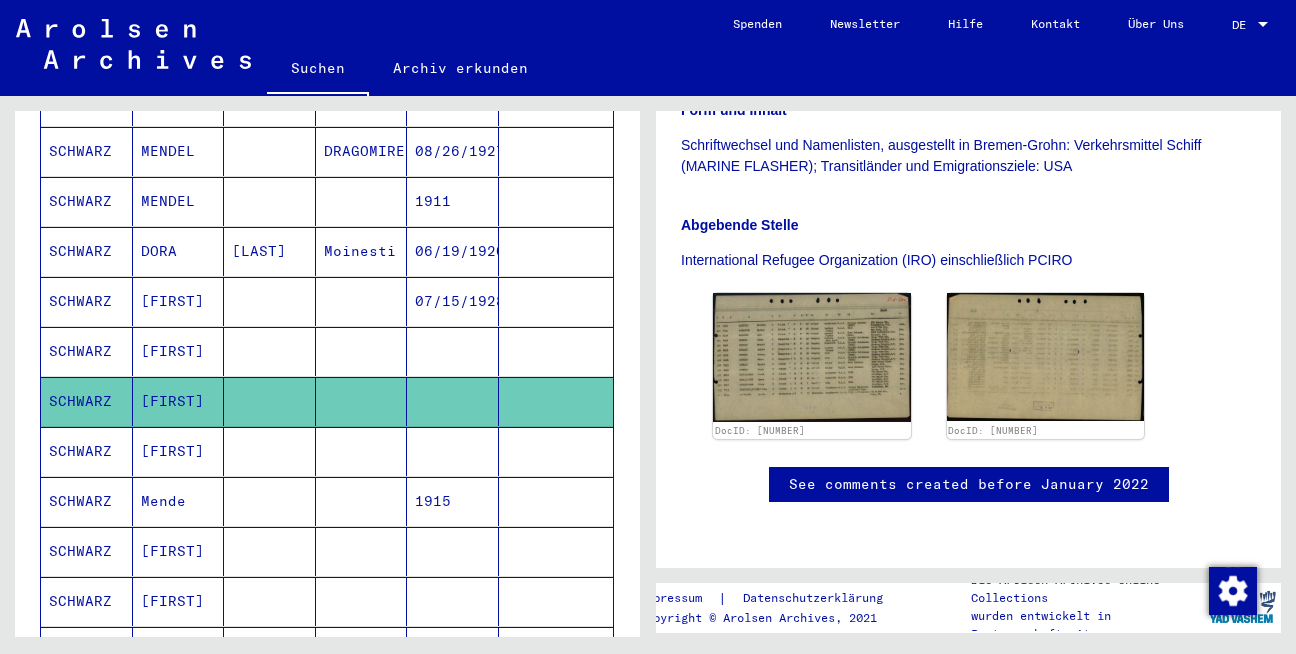 click at bounding box center (556, 501) 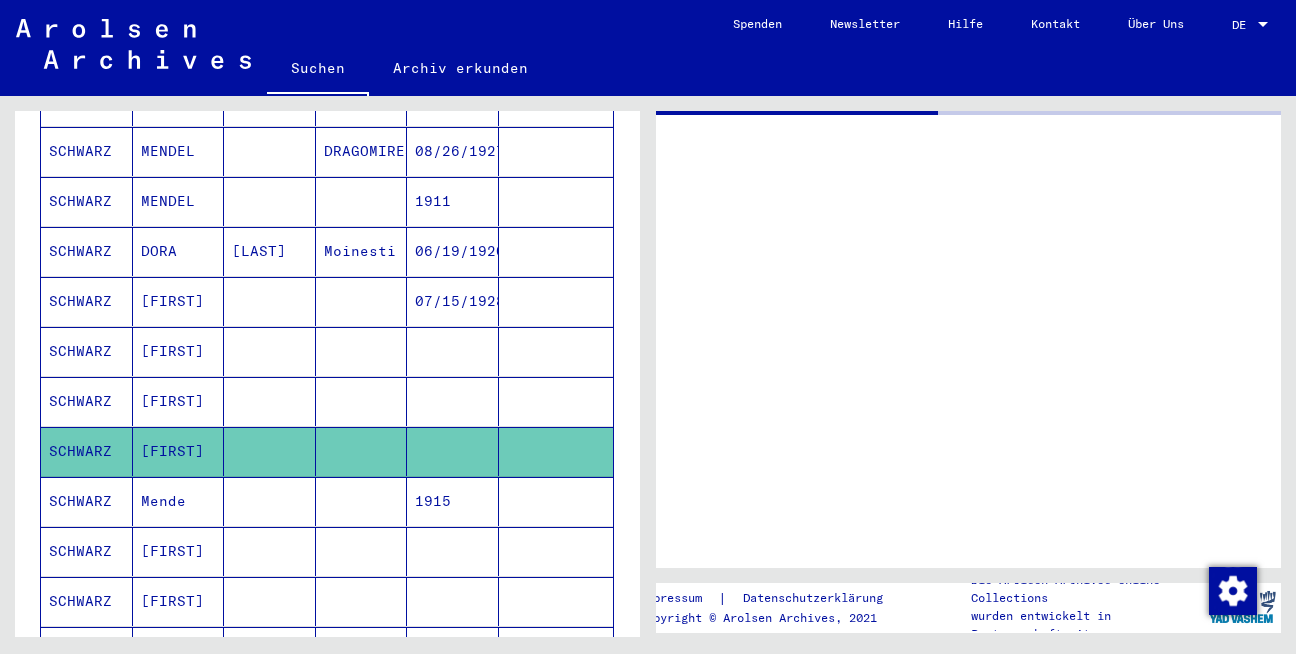 scroll, scrollTop: 0, scrollLeft: 0, axis: both 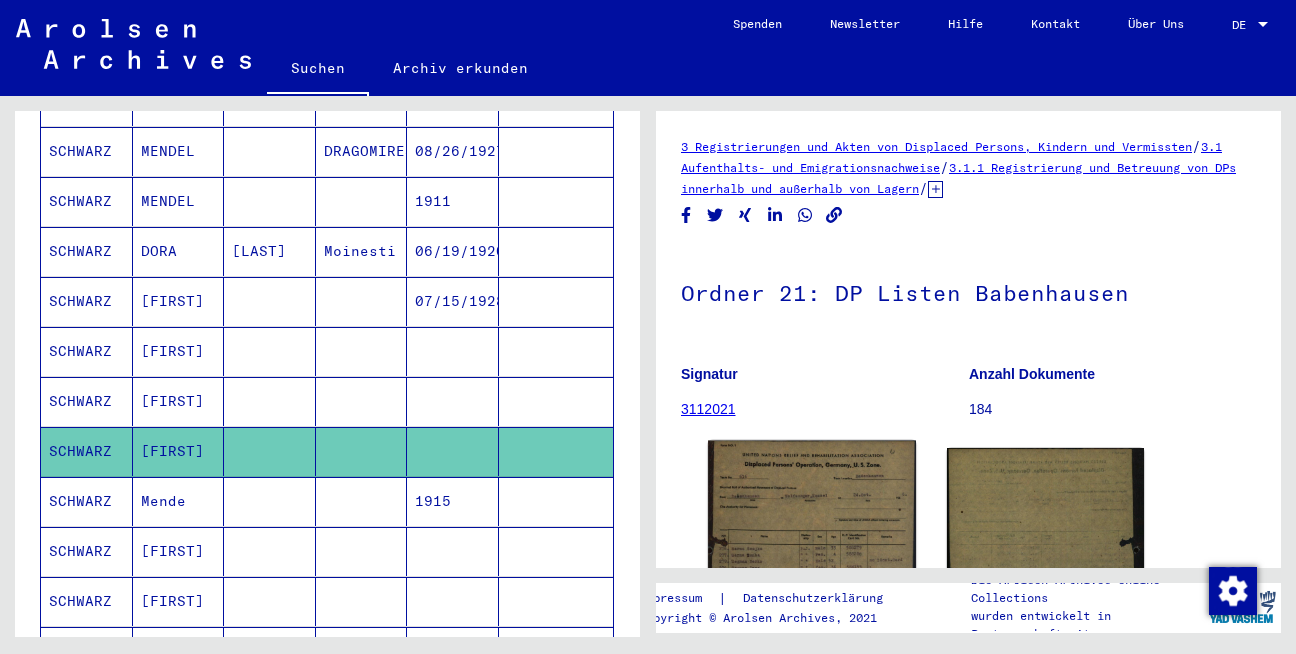 click 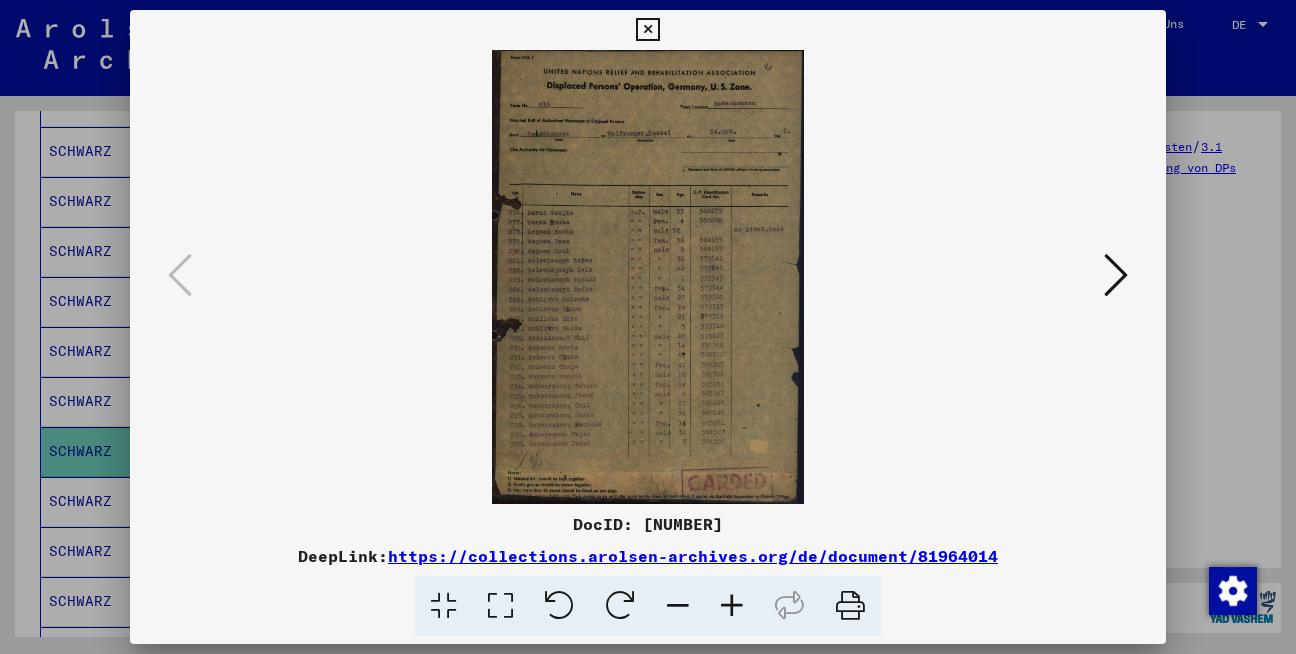 click at bounding box center [1116, 275] 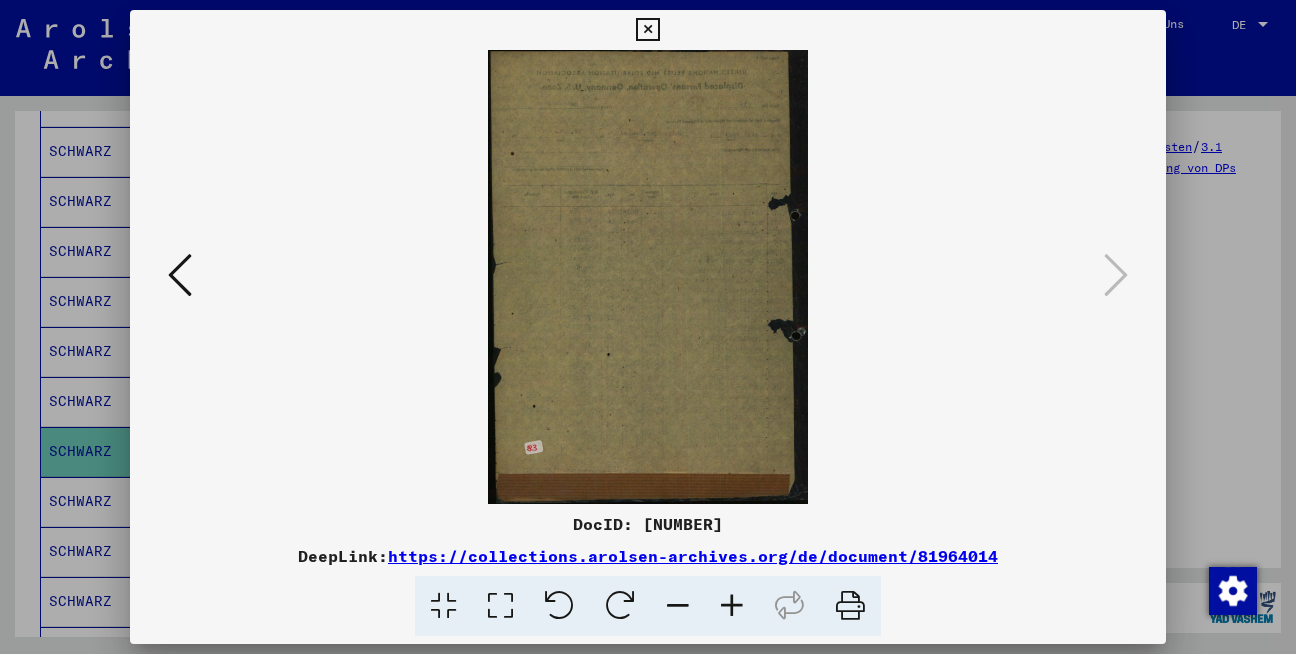 click at bounding box center [647, 30] 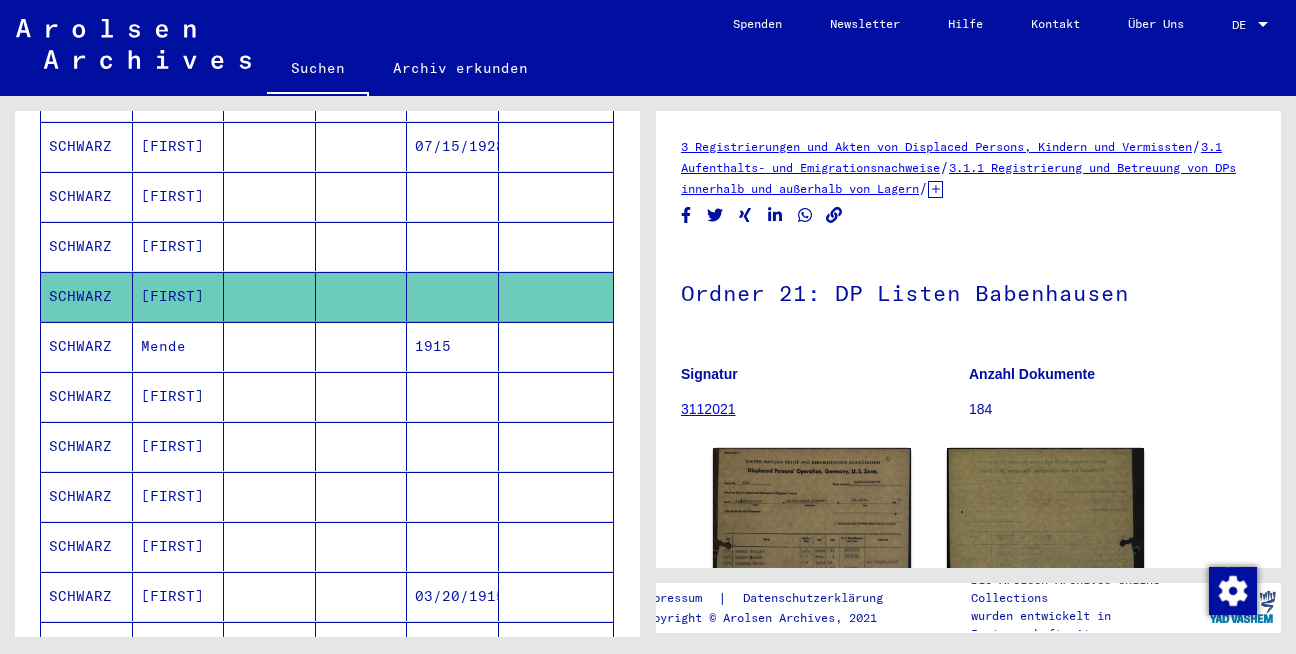 scroll, scrollTop: 1089, scrollLeft: 0, axis: vertical 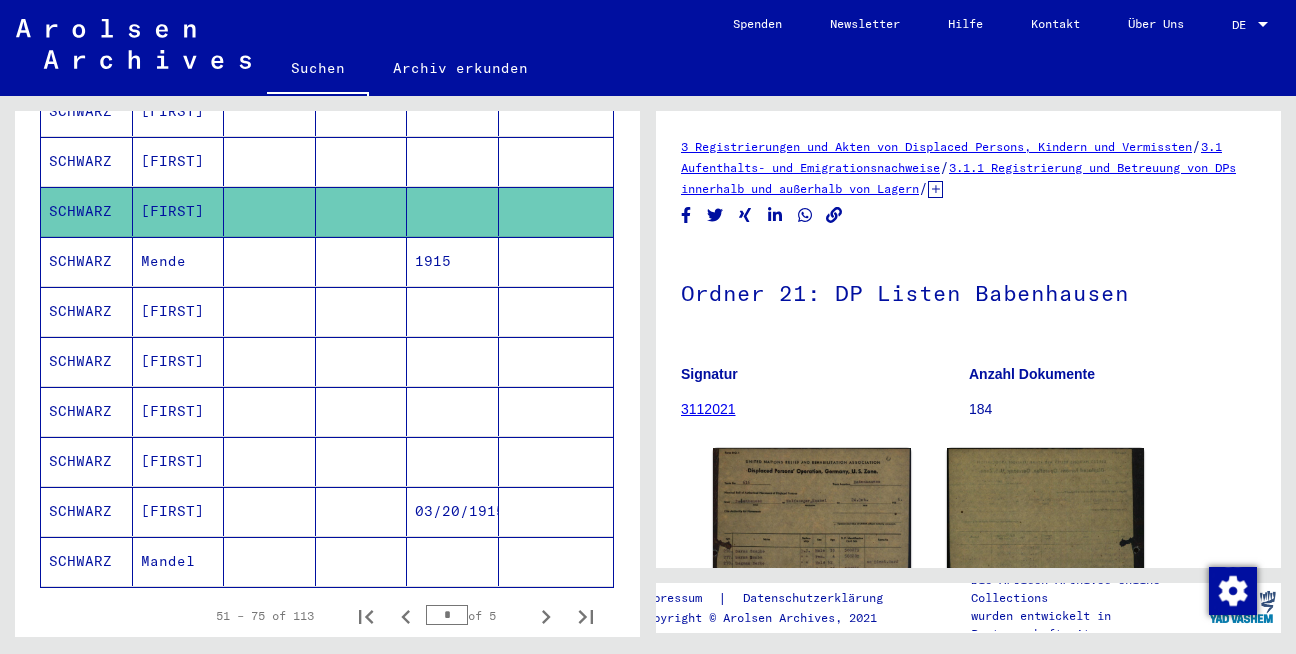 click at bounding box center [453, 361] 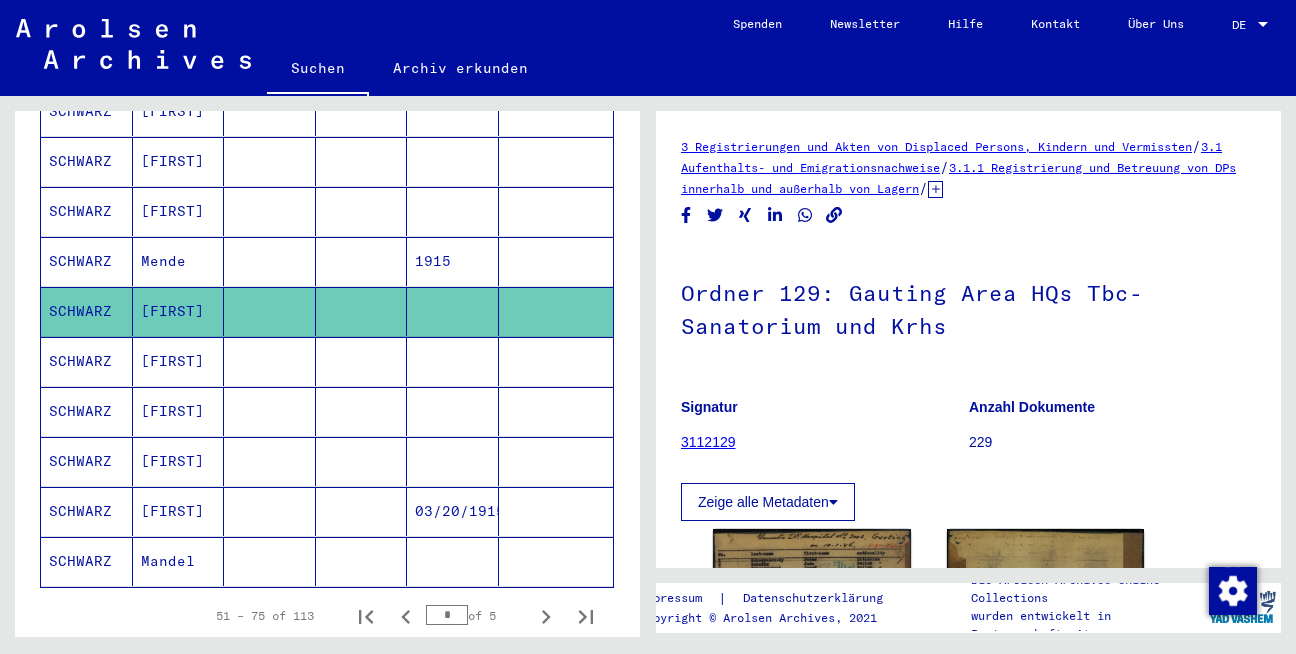 scroll, scrollTop: 0, scrollLeft: 0, axis: both 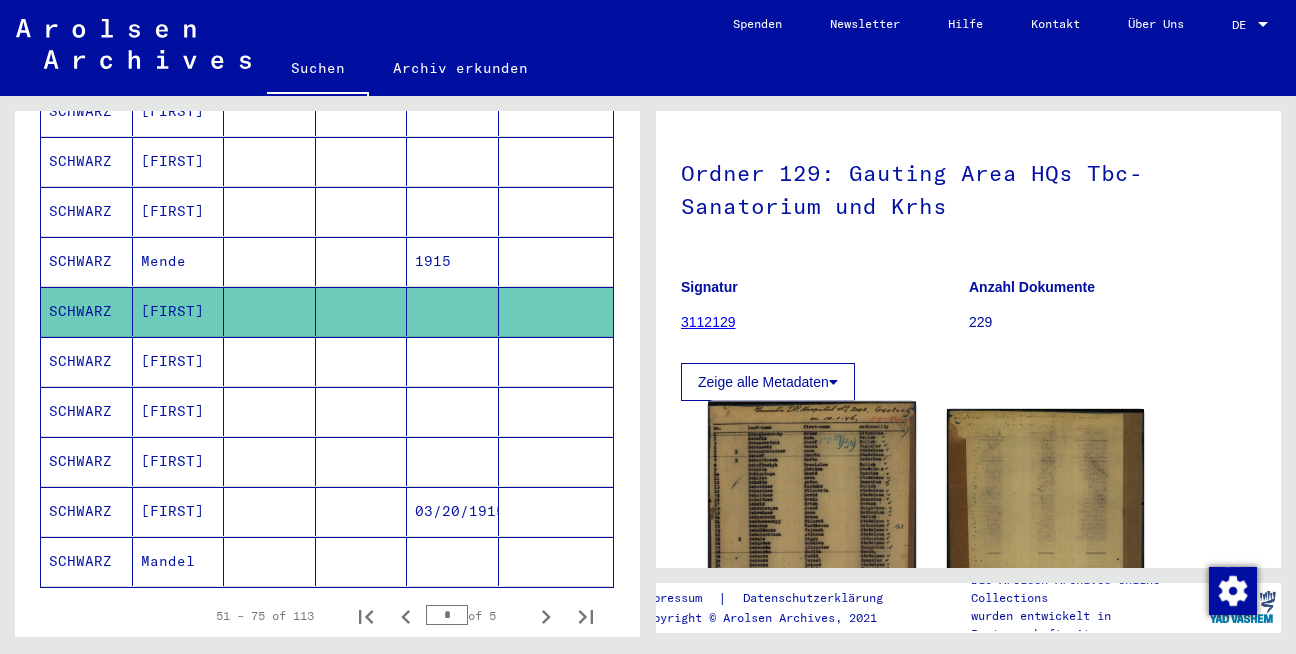 click 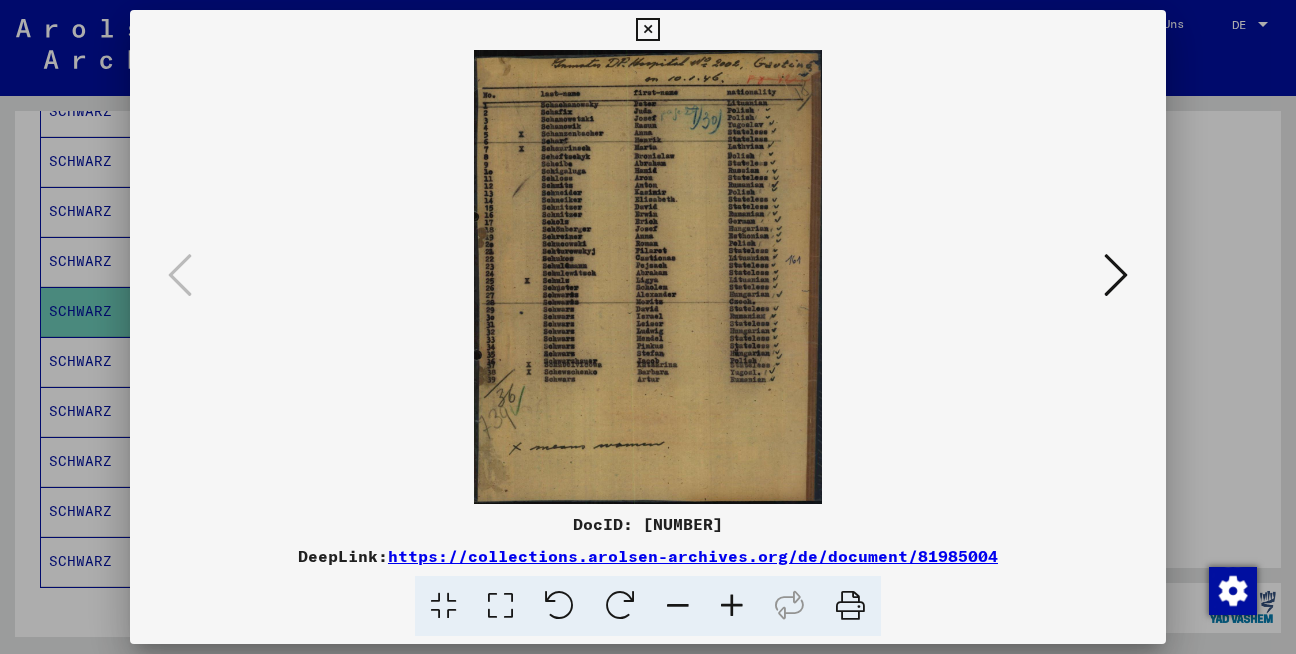 click at bounding box center [647, 30] 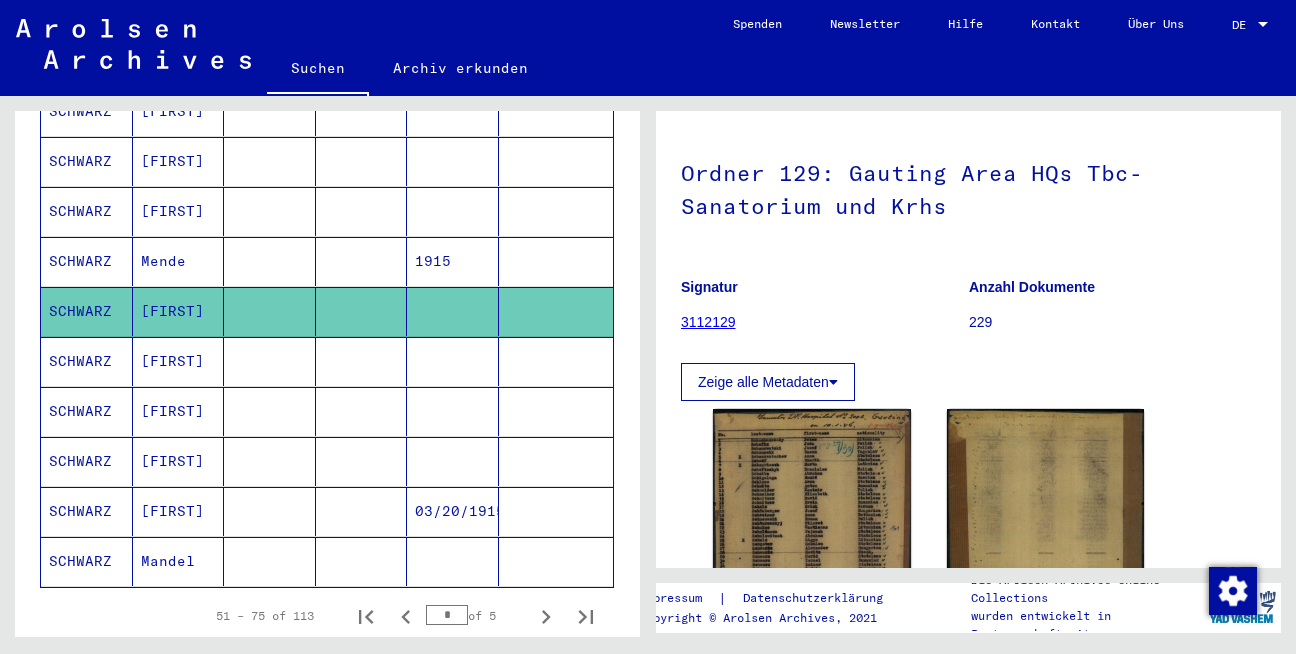 click at bounding box center (362, 411) 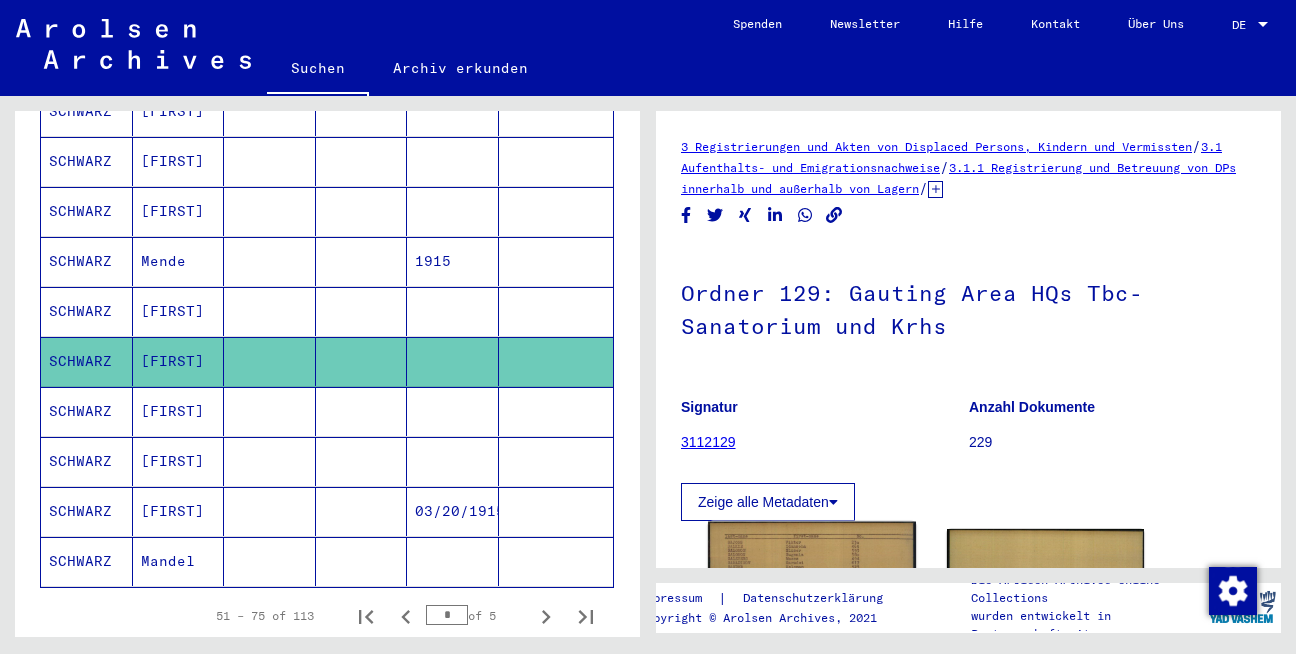 scroll, scrollTop: 0, scrollLeft: 0, axis: both 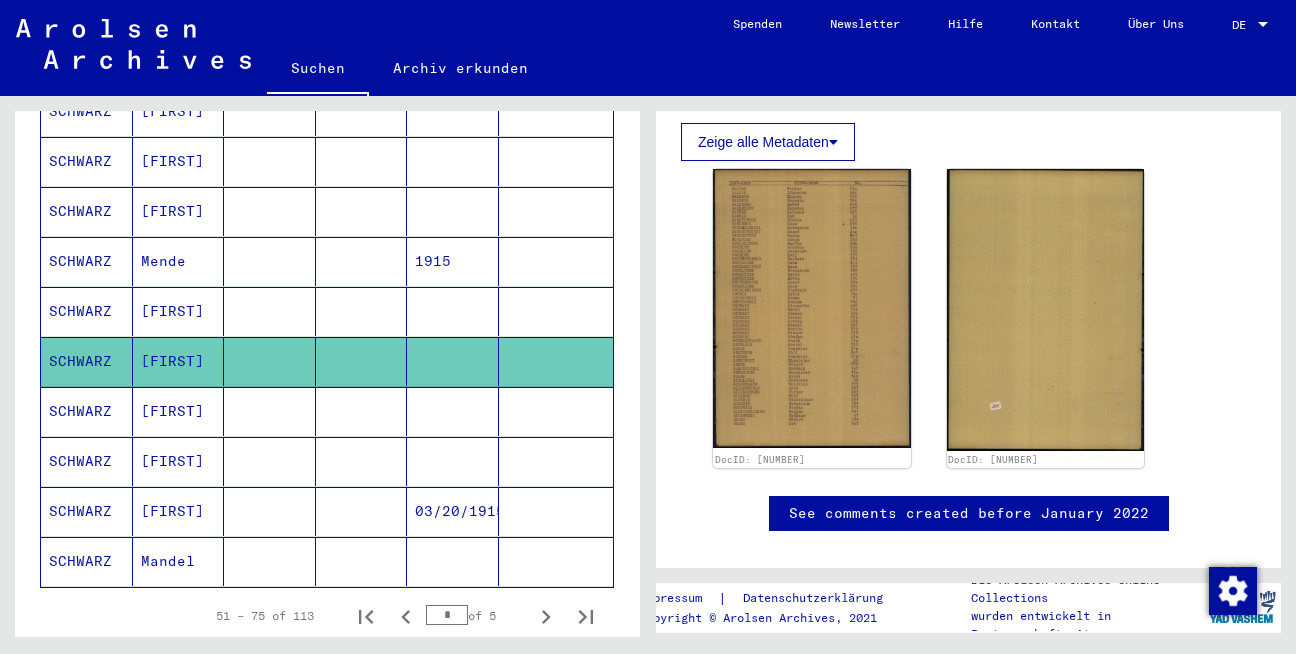click at bounding box center [453, 461] 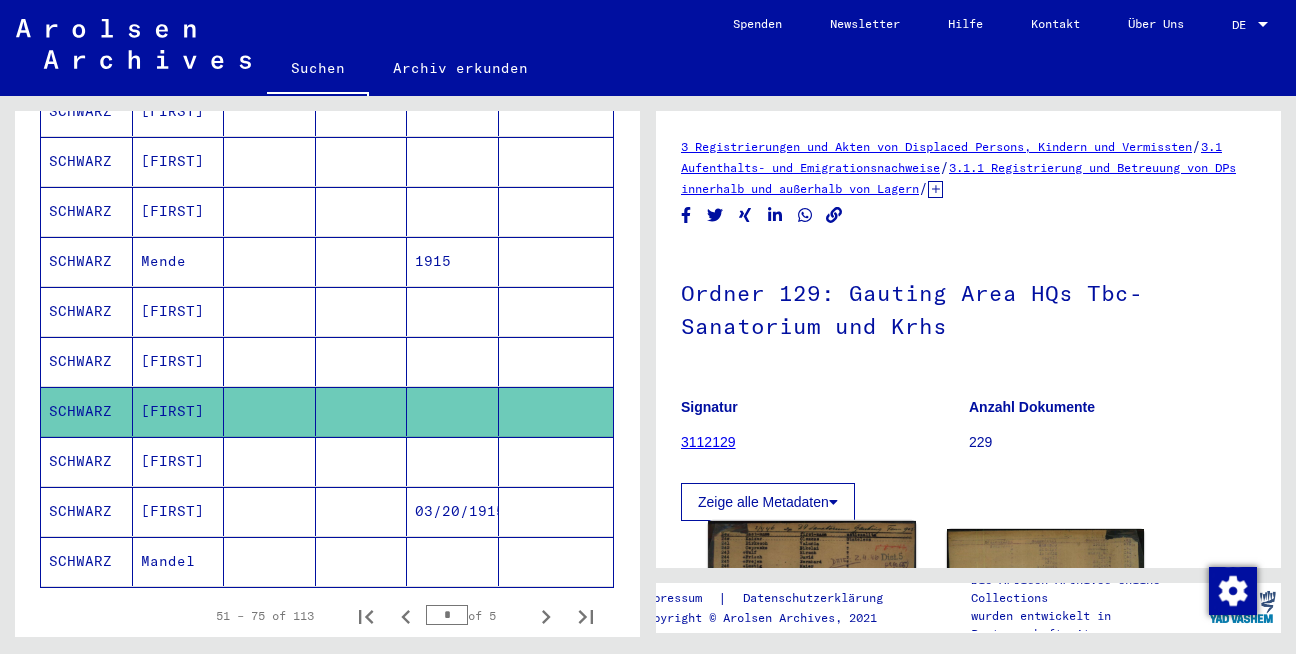 scroll, scrollTop: 348, scrollLeft: 0, axis: vertical 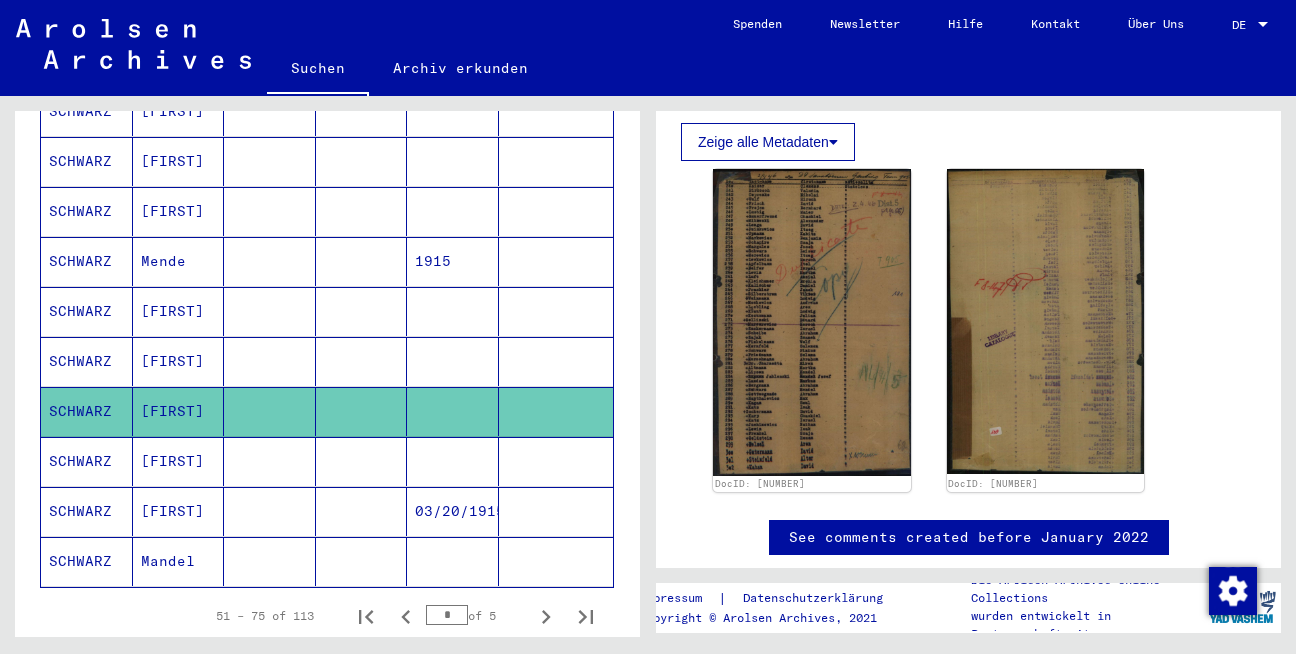 click at bounding box center (453, 511) 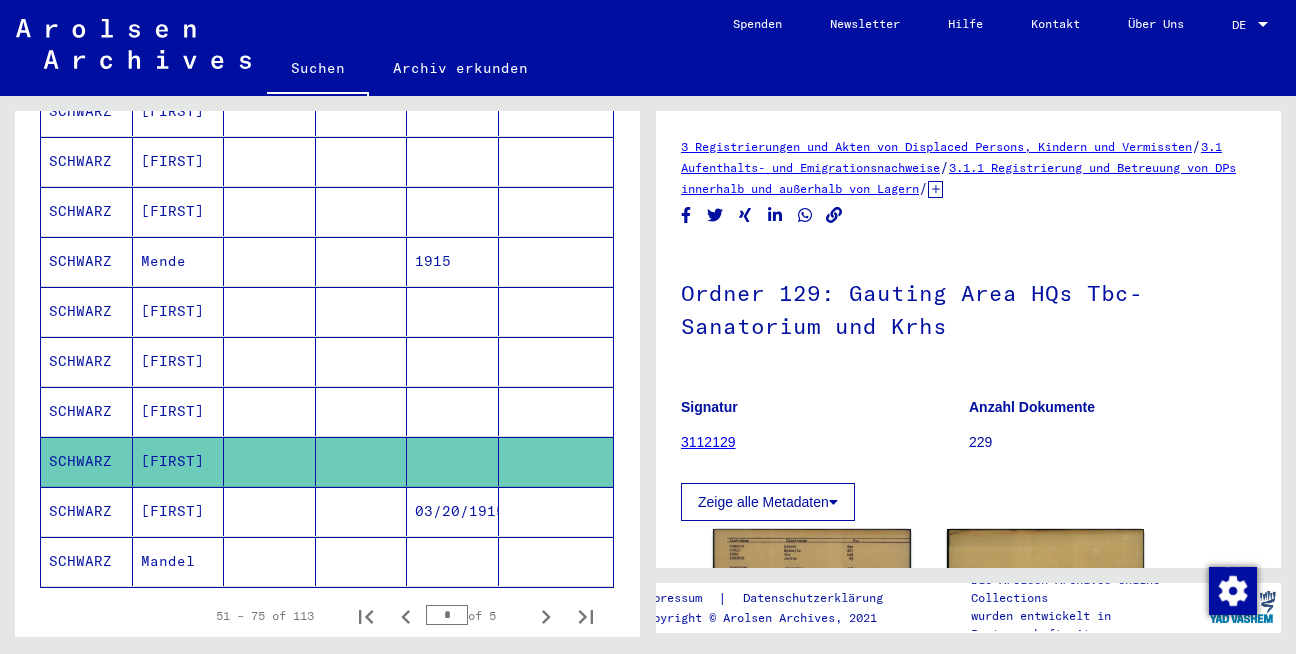 scroll, scrollTop: 0, scrollLeft: 0, axis: both 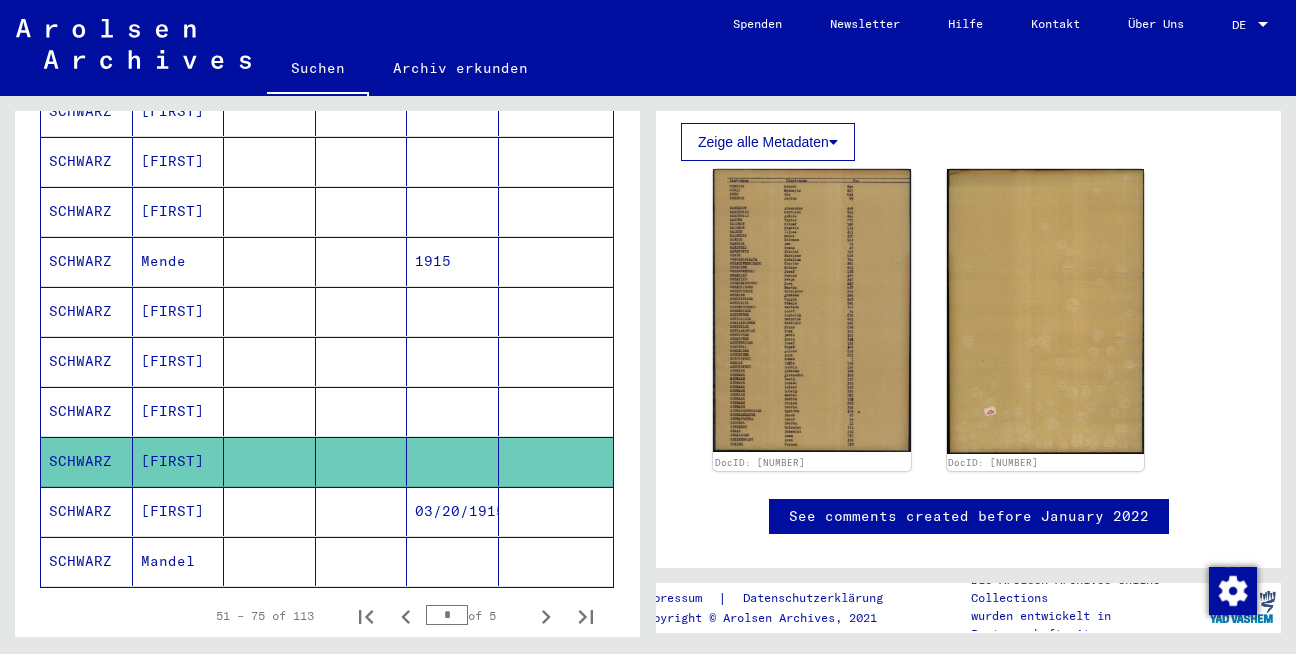 click 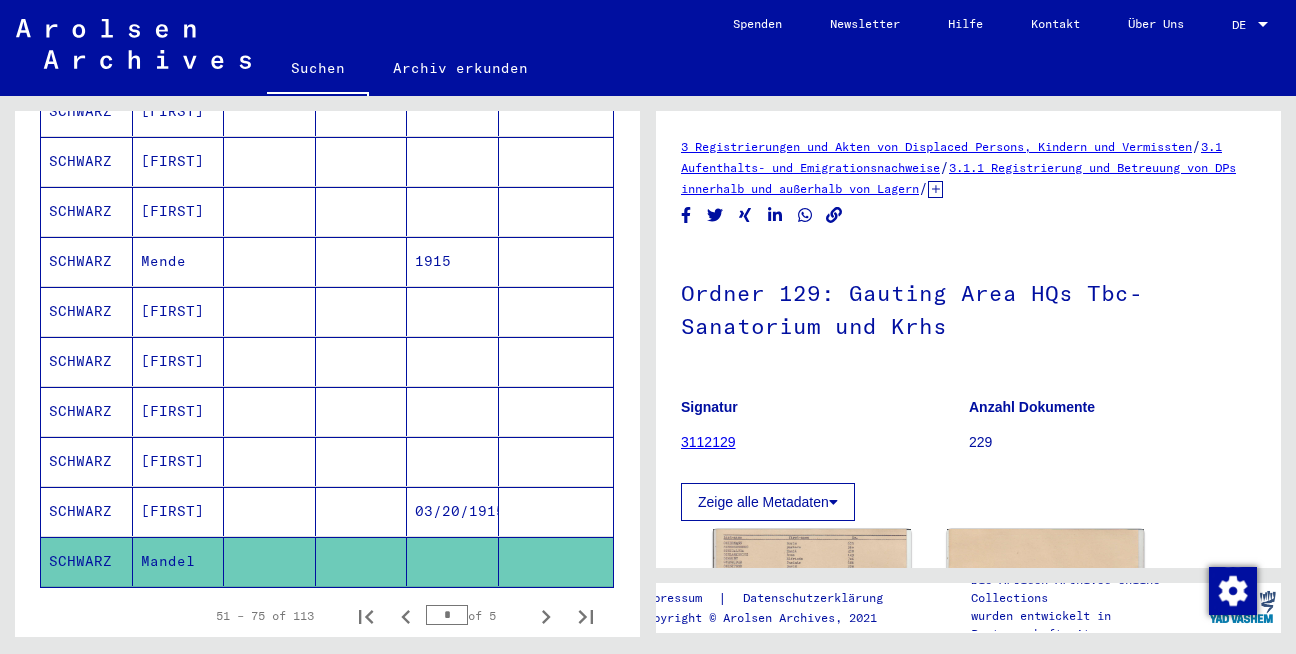 scroll, scrollTop: 0, scrollLeft: 0, axis: both 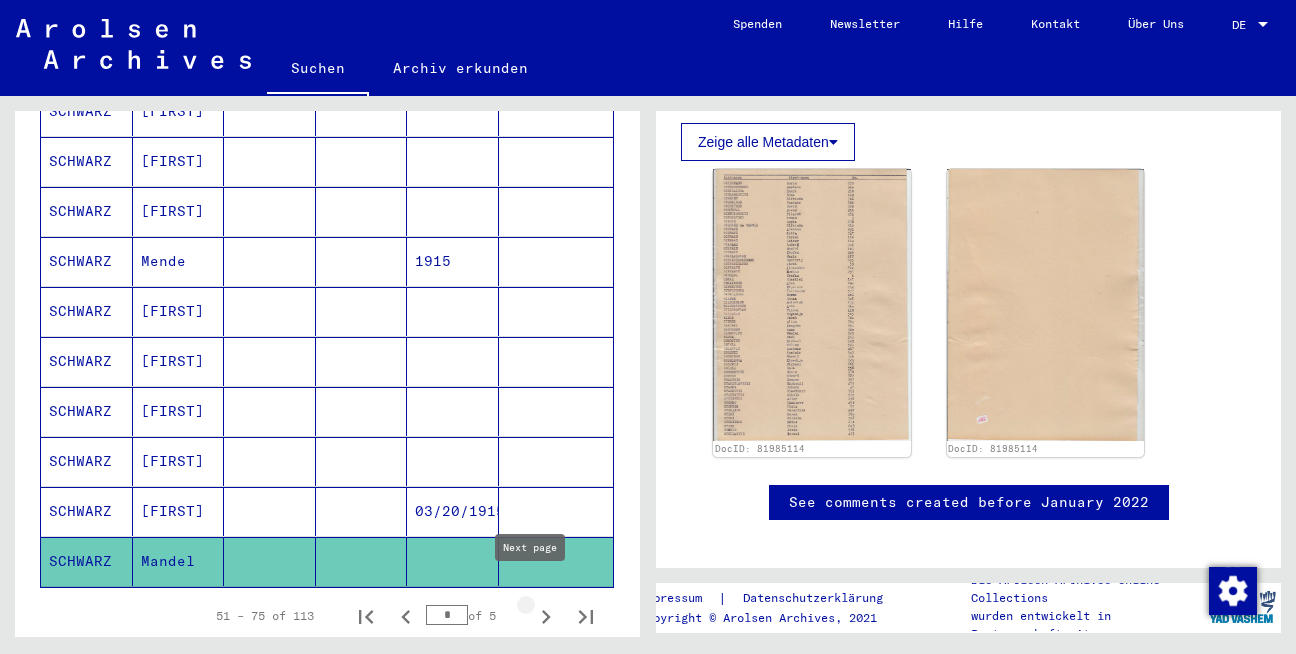 click 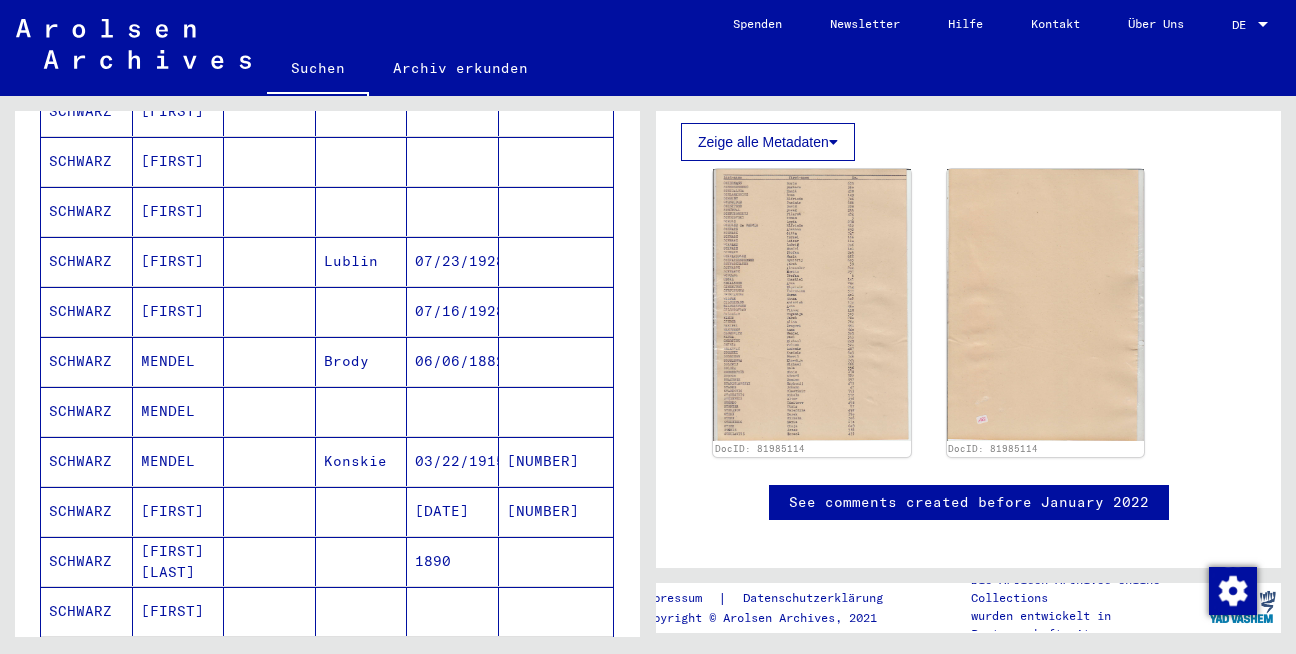 scroll, scrollTop: 249, scrollLeft: 0, axis: vertical 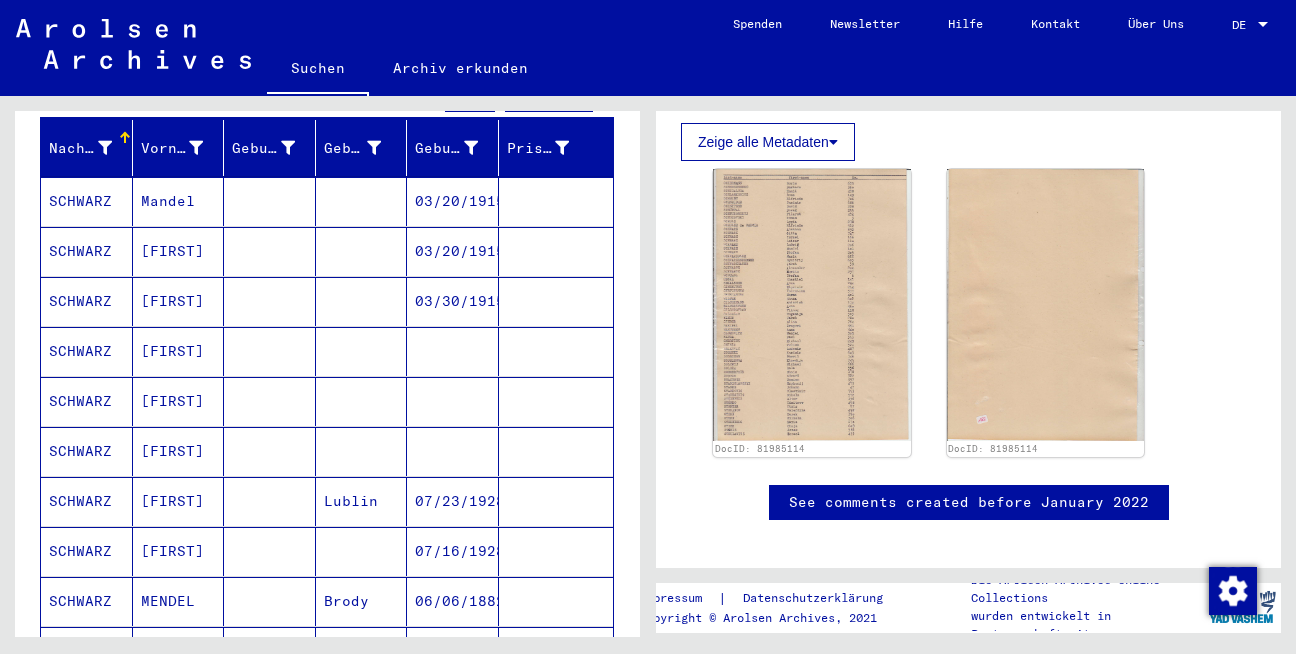 click at bounding box center (453, 401) 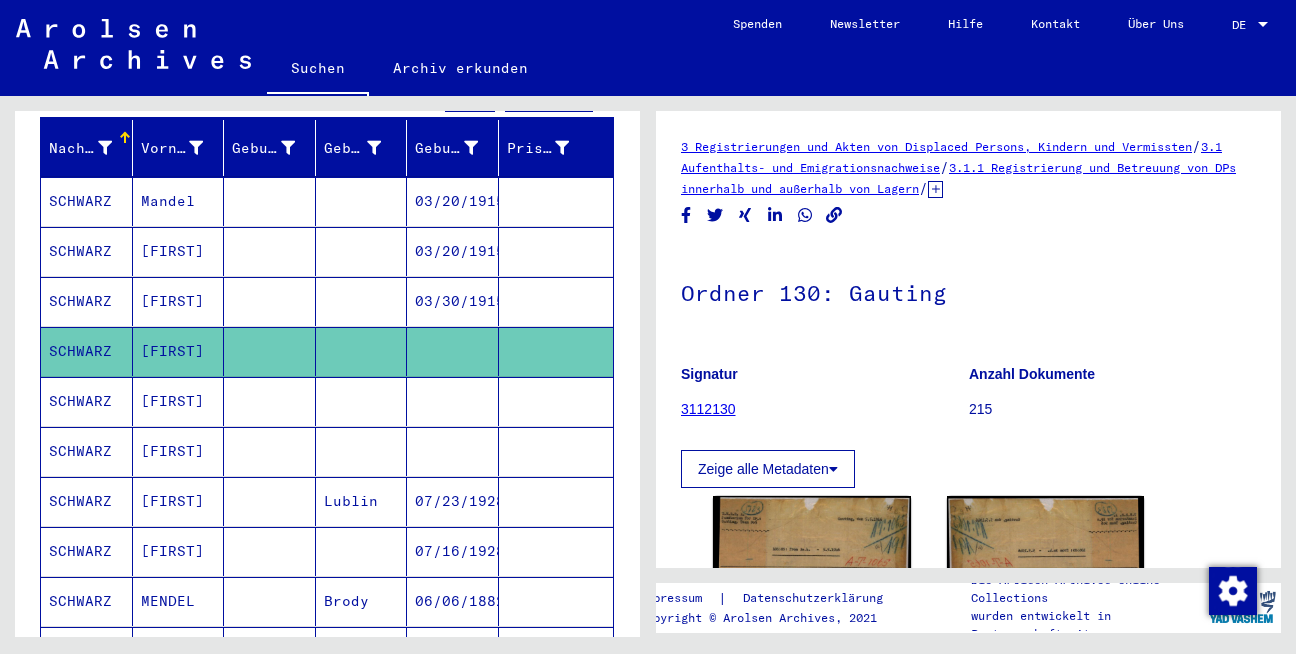 scroll, scrollTop: 0, scrollLeft: 0, axis: both 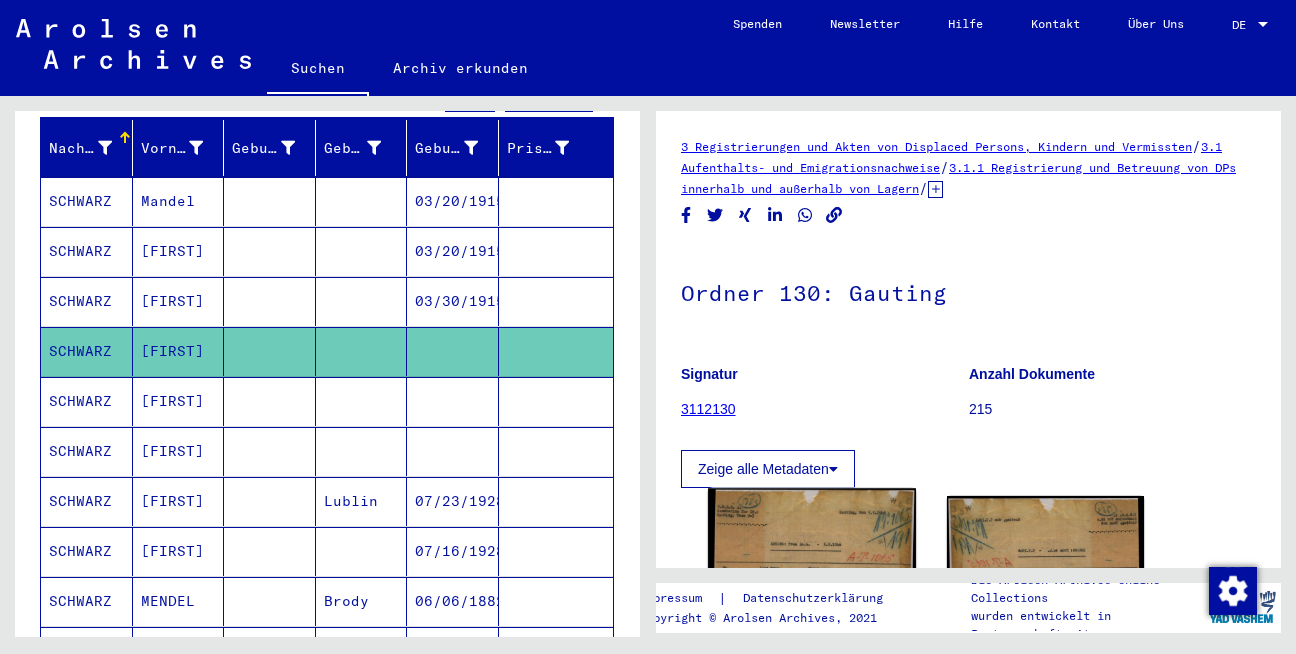click 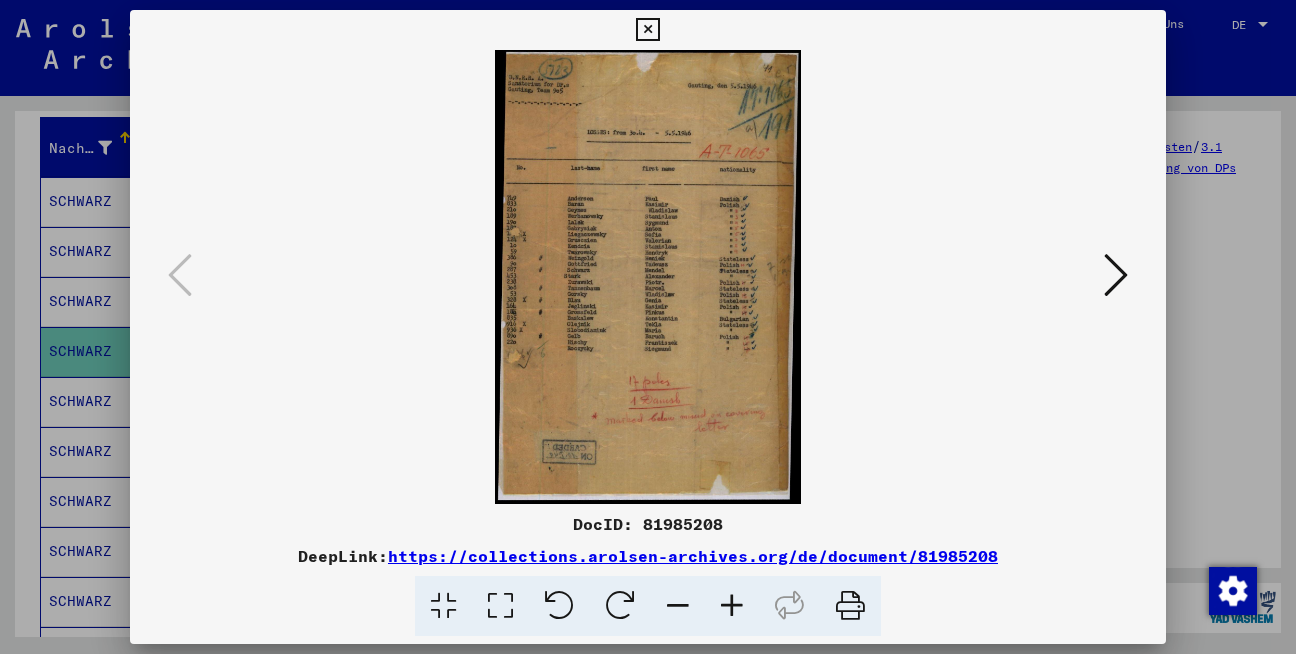 click at bounding box center (732, 606) 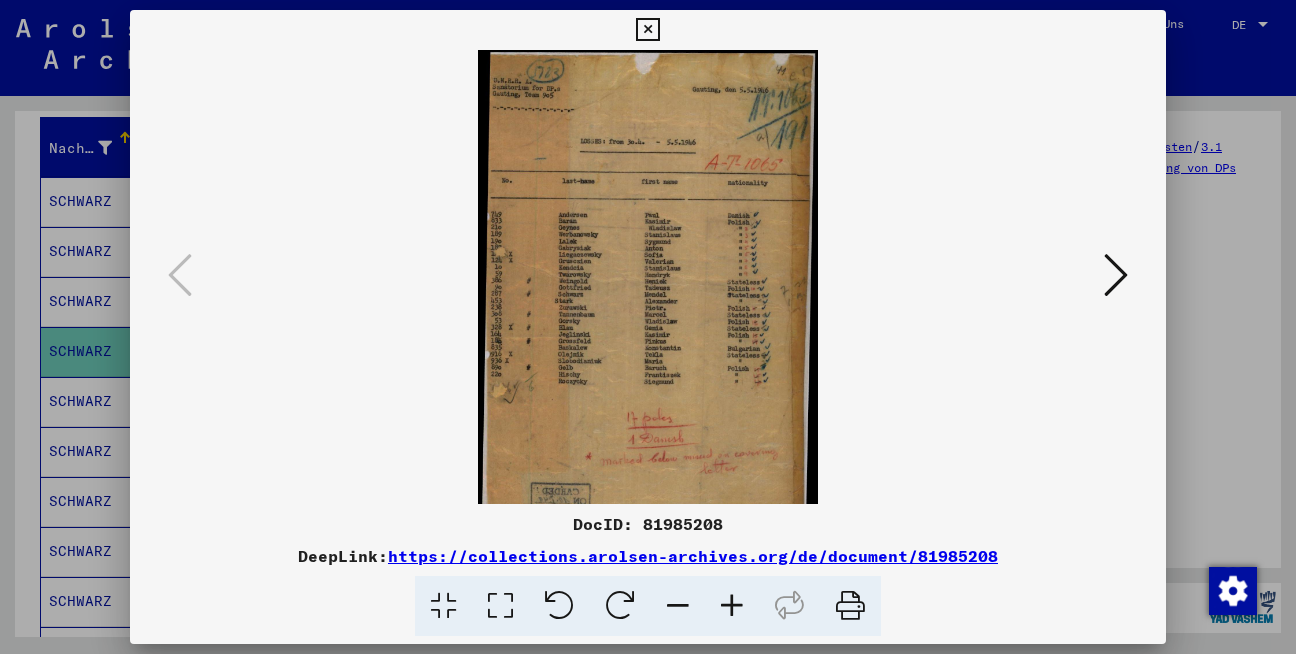 click at bounding box center [732, 606] 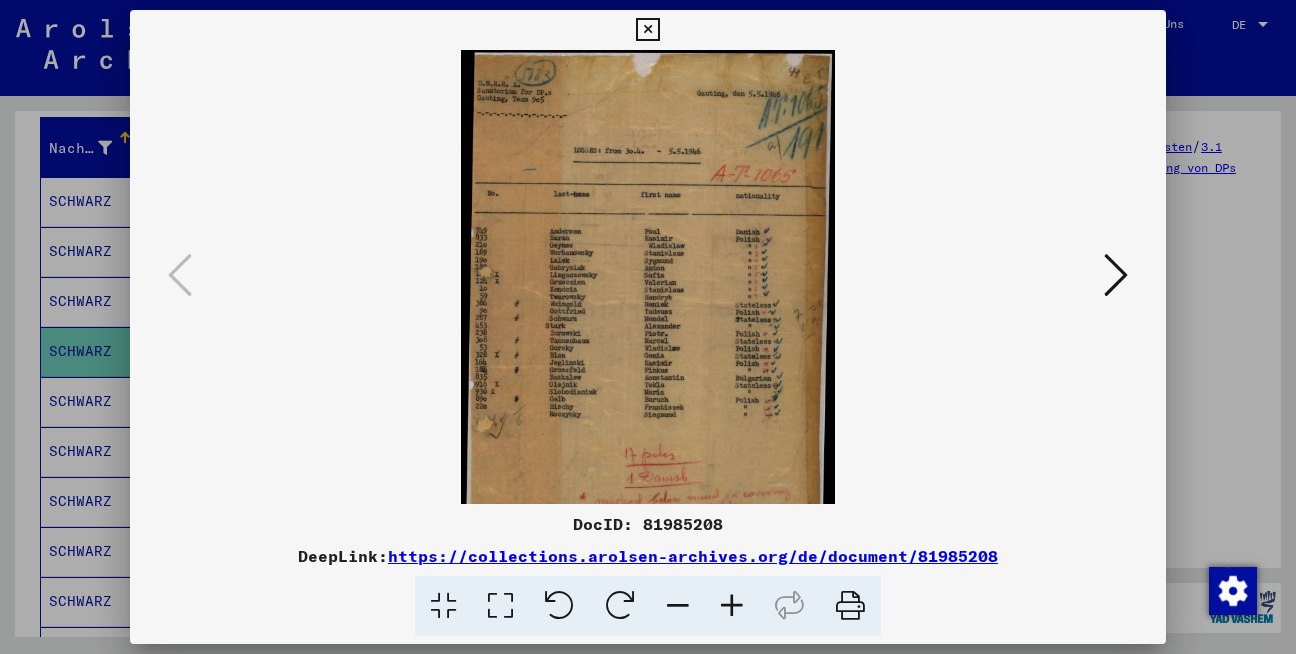 click at bounding box center (732, 606) 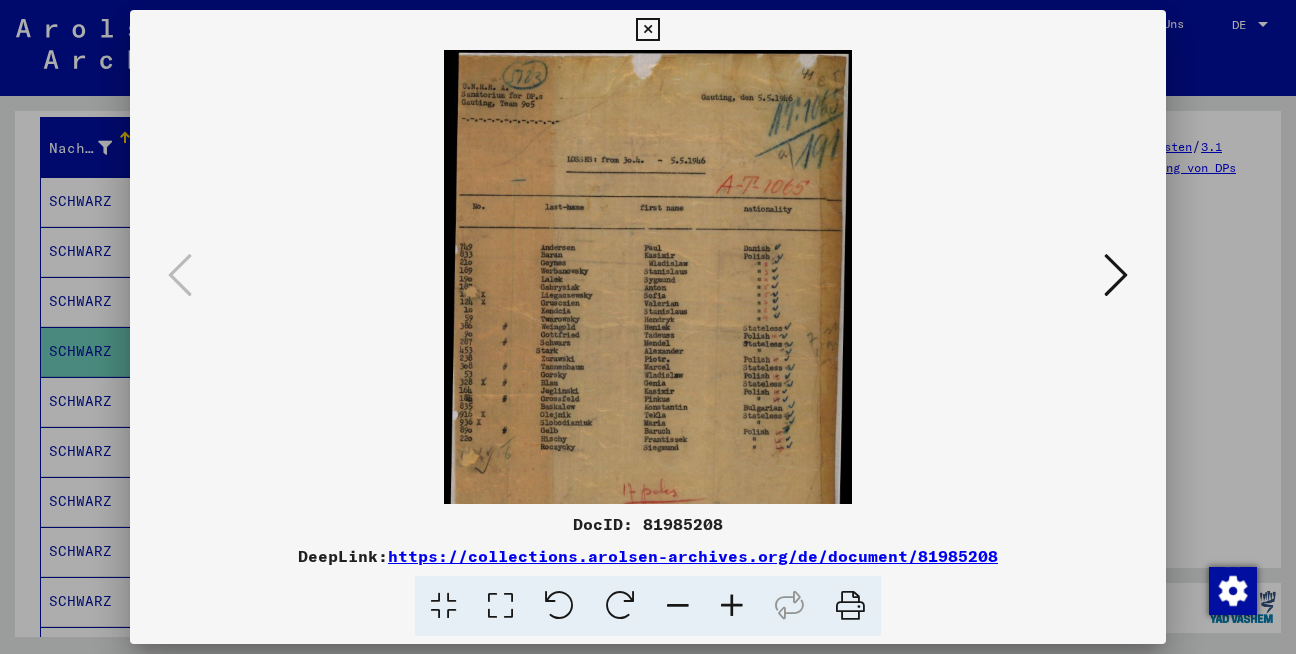 click at bounding box center (732, 606) 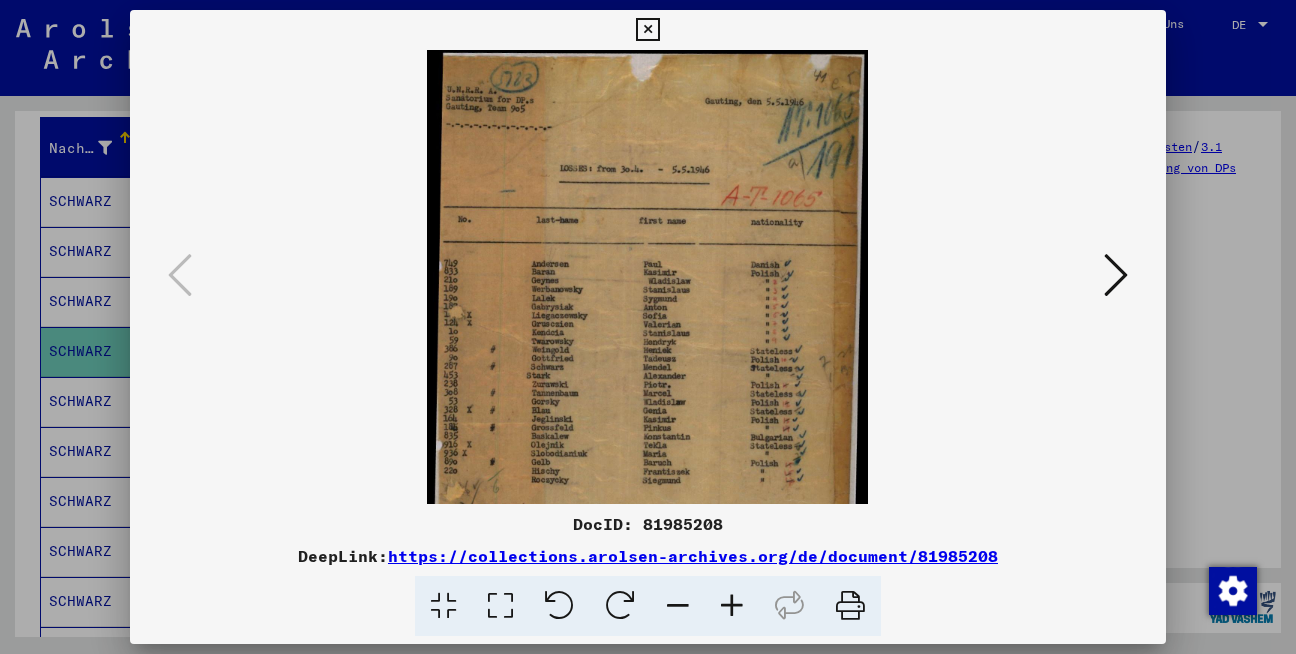 click at bounding box center (1116, 275) 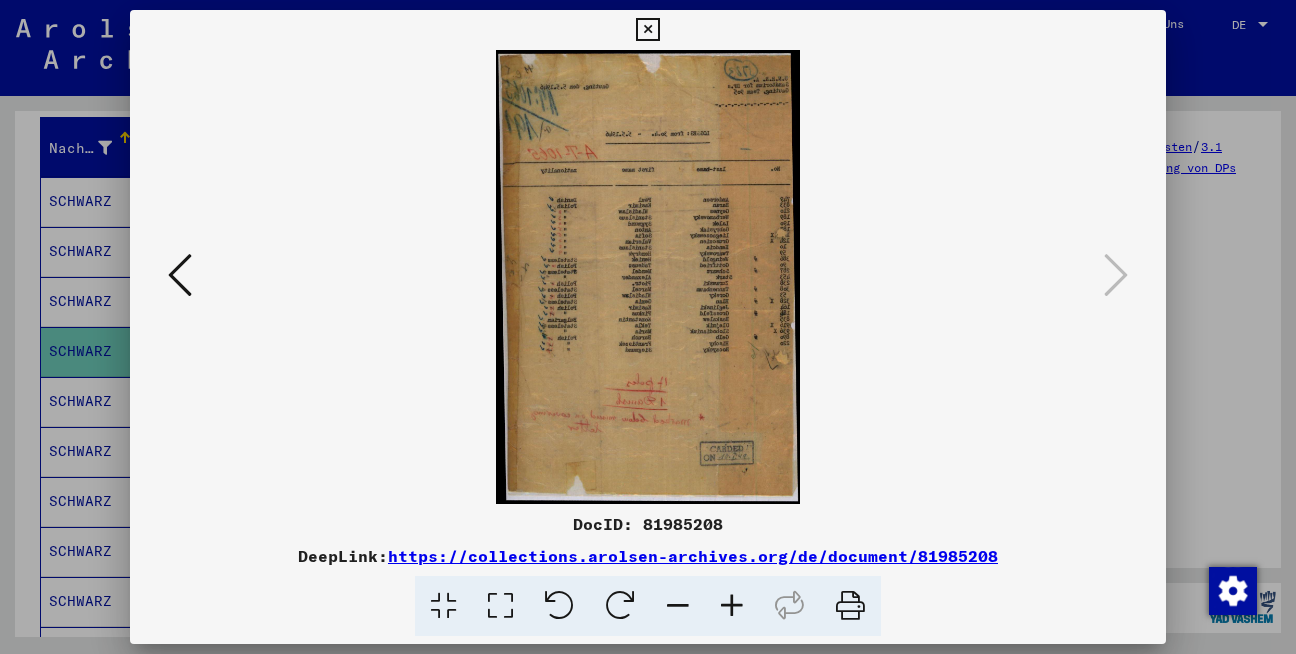 click at bounding box center [648, 277] 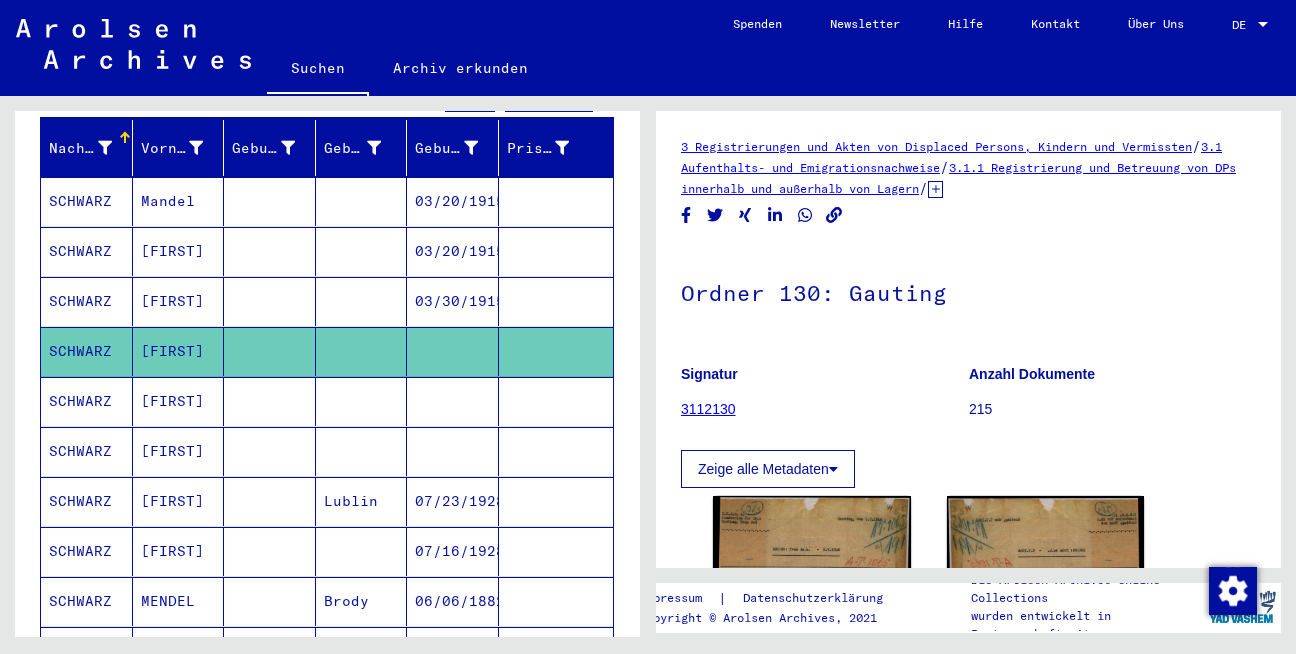 click at bounding box center [453, 451] 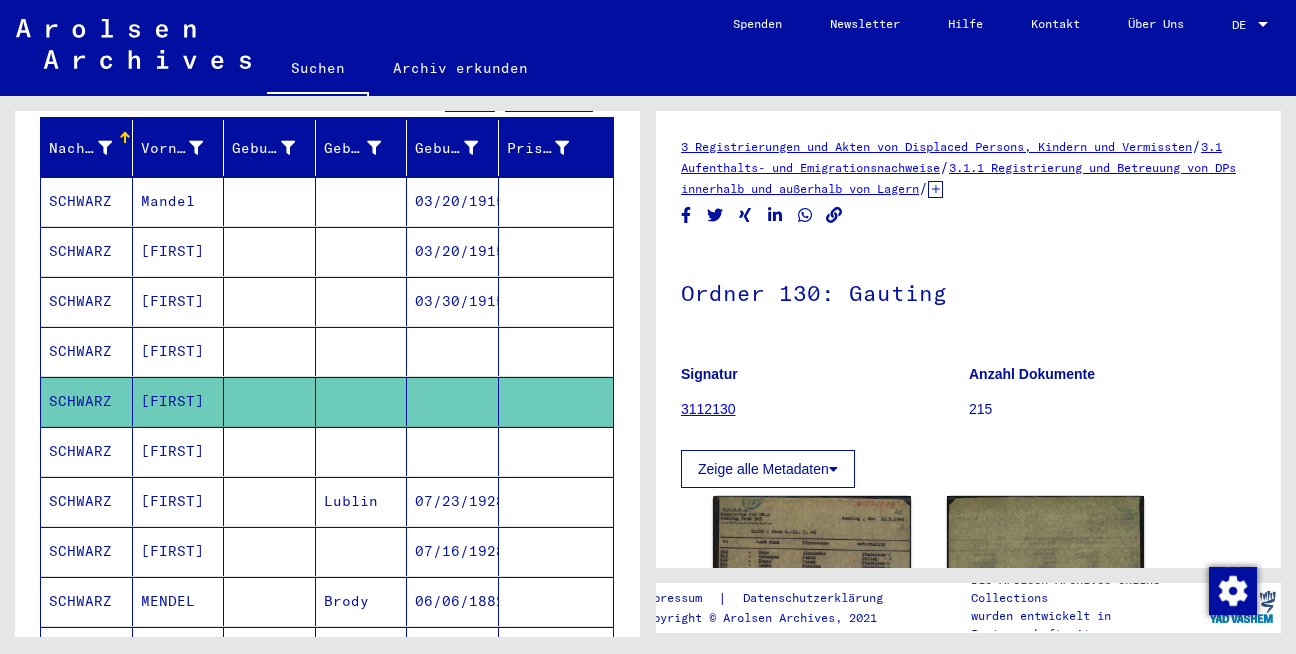 scroll, scrollTop: 0, scrollLeft: 0, axis: both 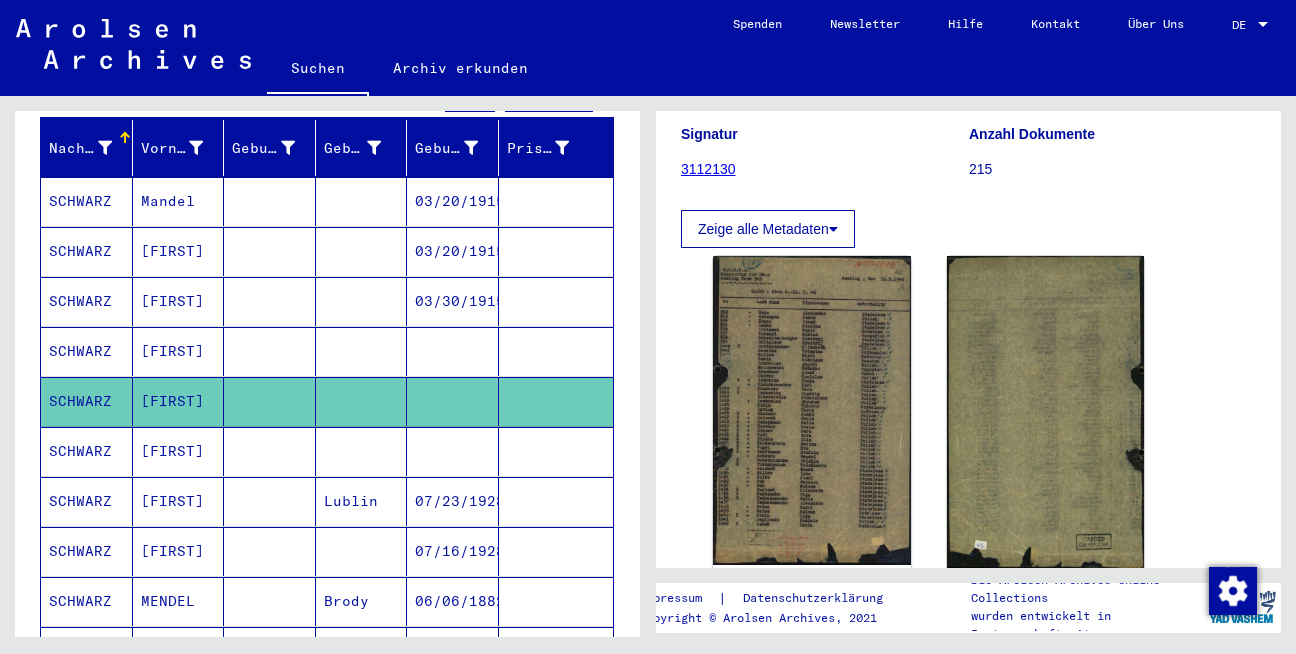 click at bounding box center (453, 501) 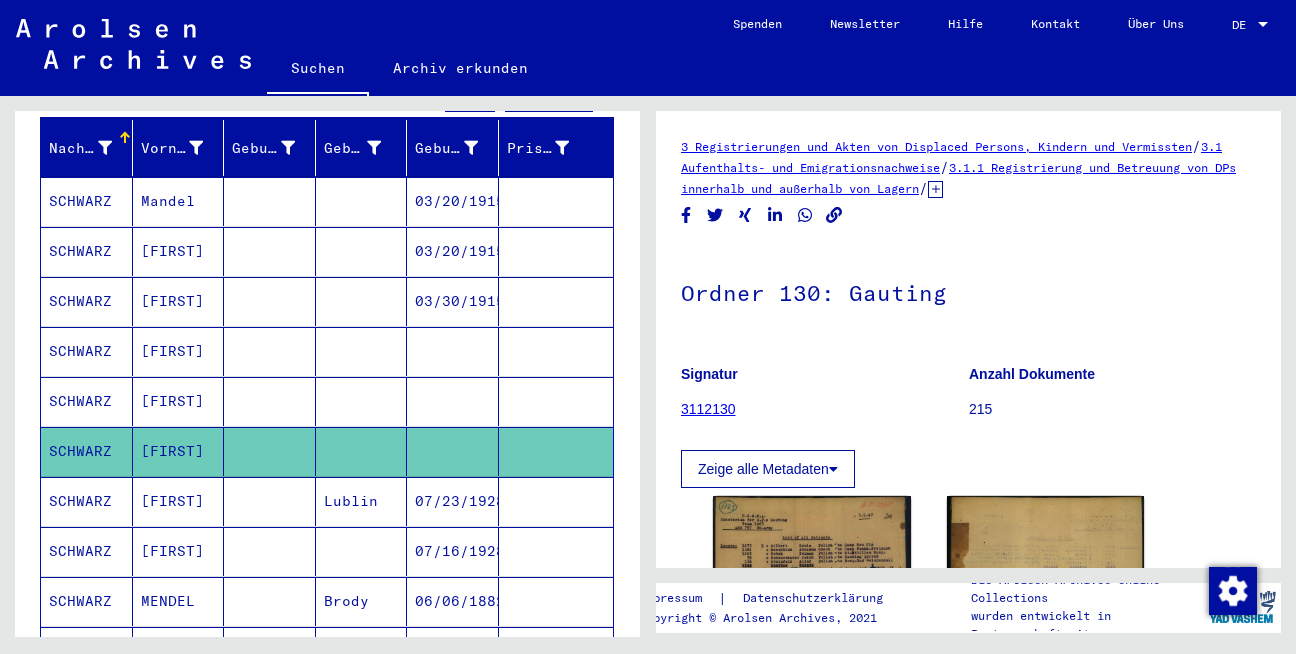 scroll, scrollTop: 0, scrollLeft: 0, axis: both 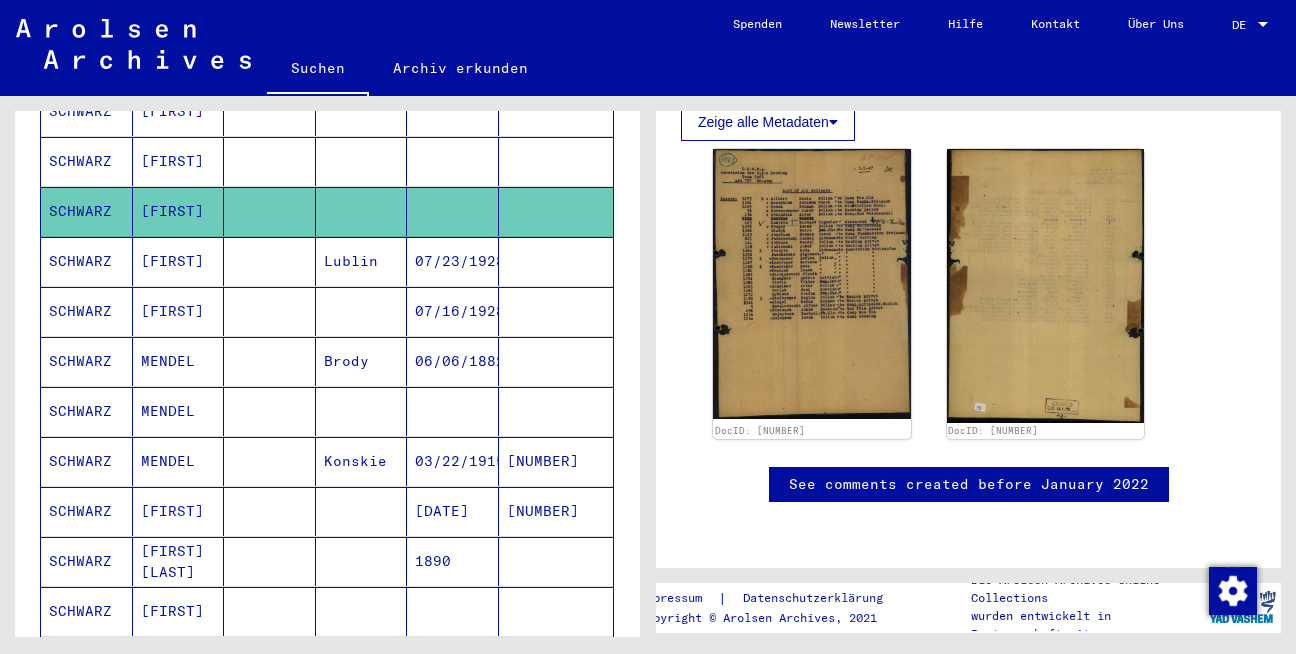 click at bounding box center (453, 461) 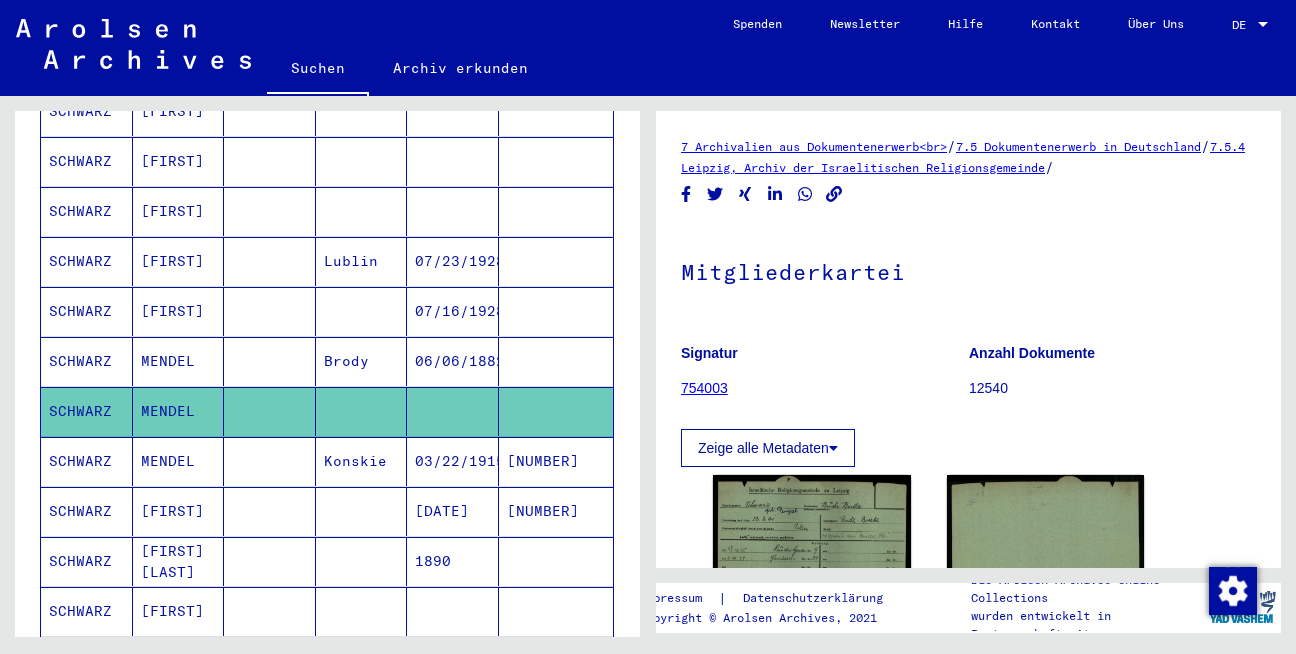 scroll, scrollTop: 0, scrollLeft: 0, axis: both 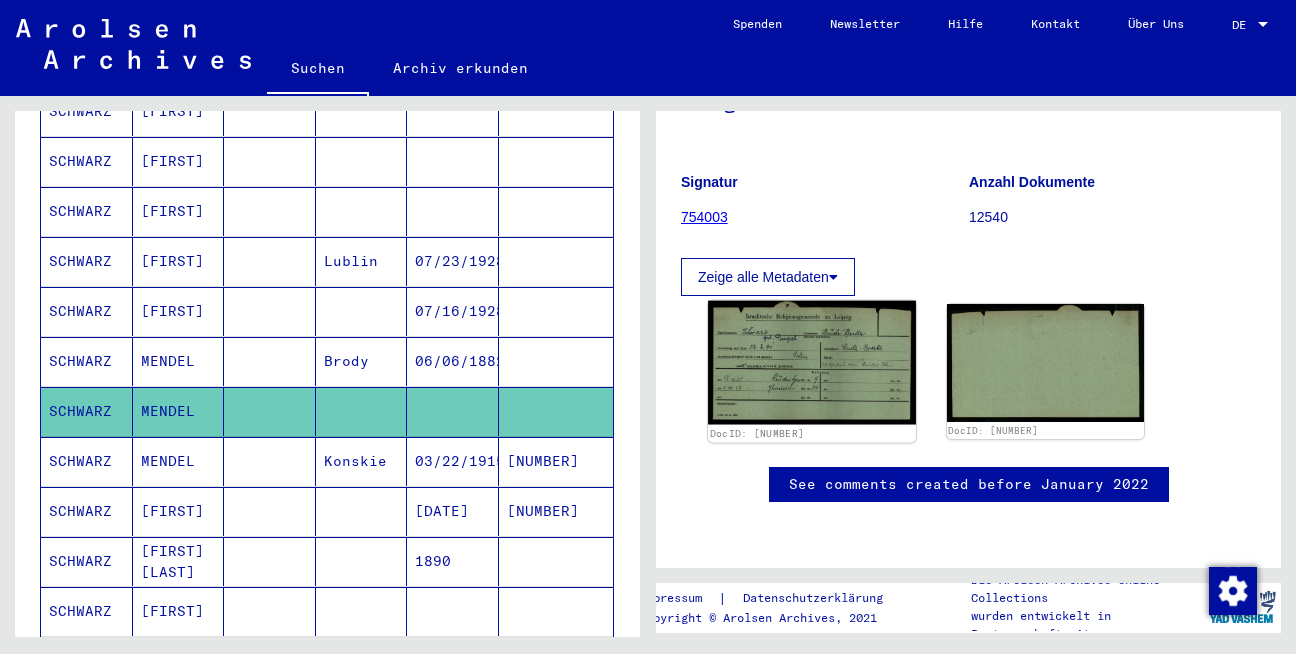 click 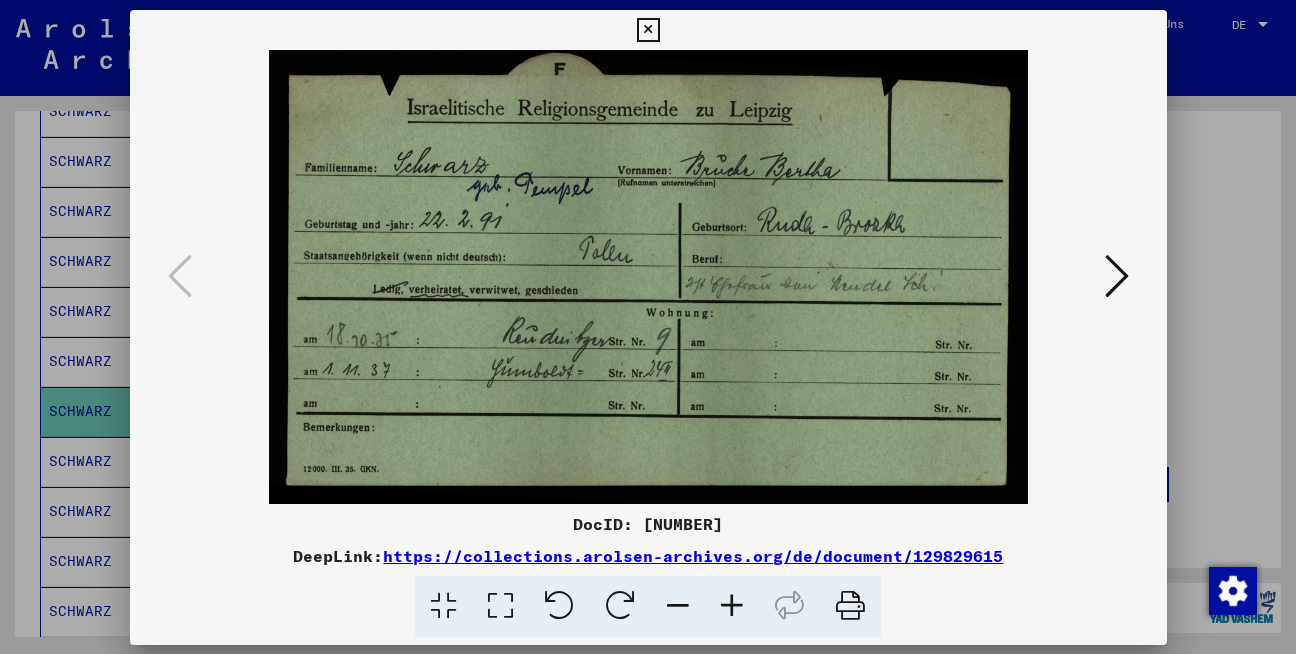 scroll, scrollTop: 339, scrollLeft: 0, axis: vertical 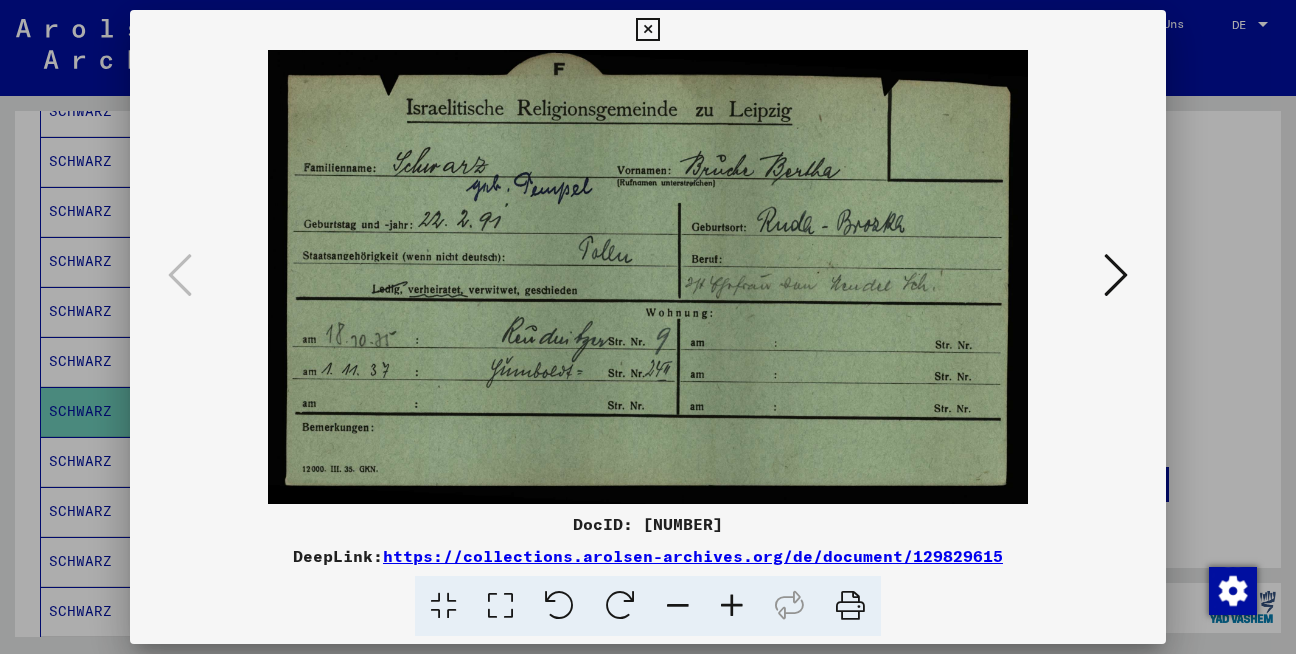click at bounding box center (647, 30) 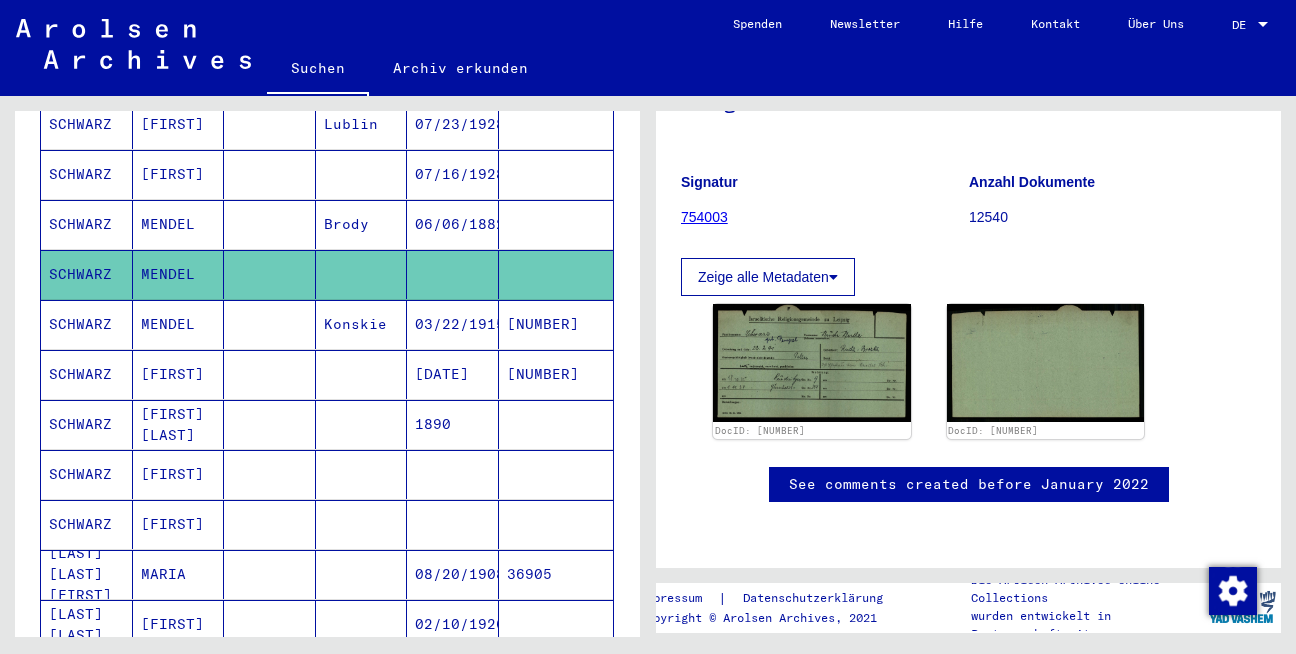 scroll, scrollTop: 729, scrollLeft: 0, axis: vertical 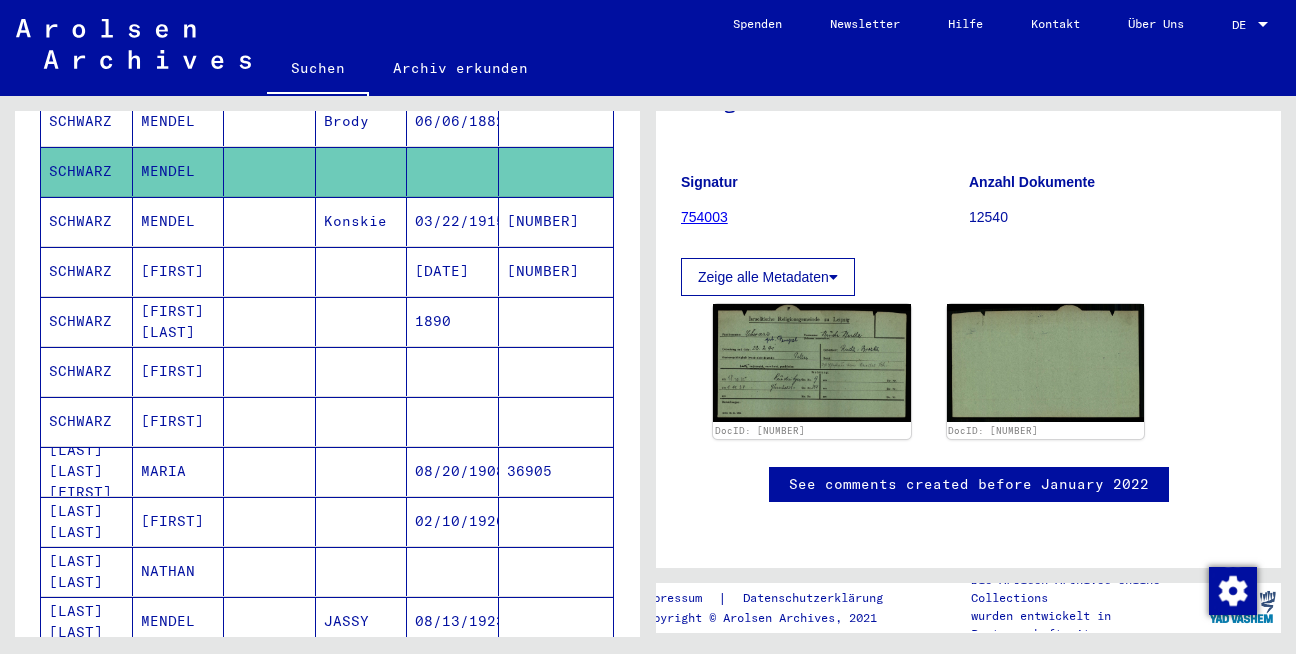 click at bounding box center [556, 421] 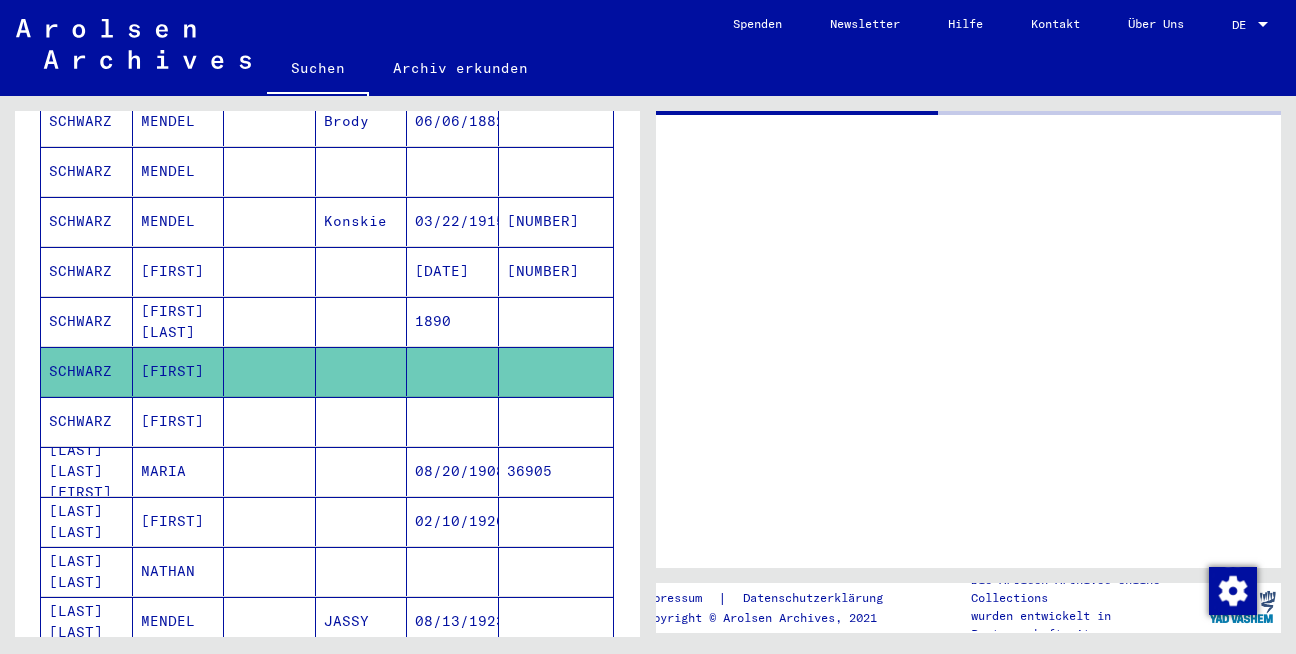 scroll, scrollTop: 0, scrollLeft: 0, axis: both 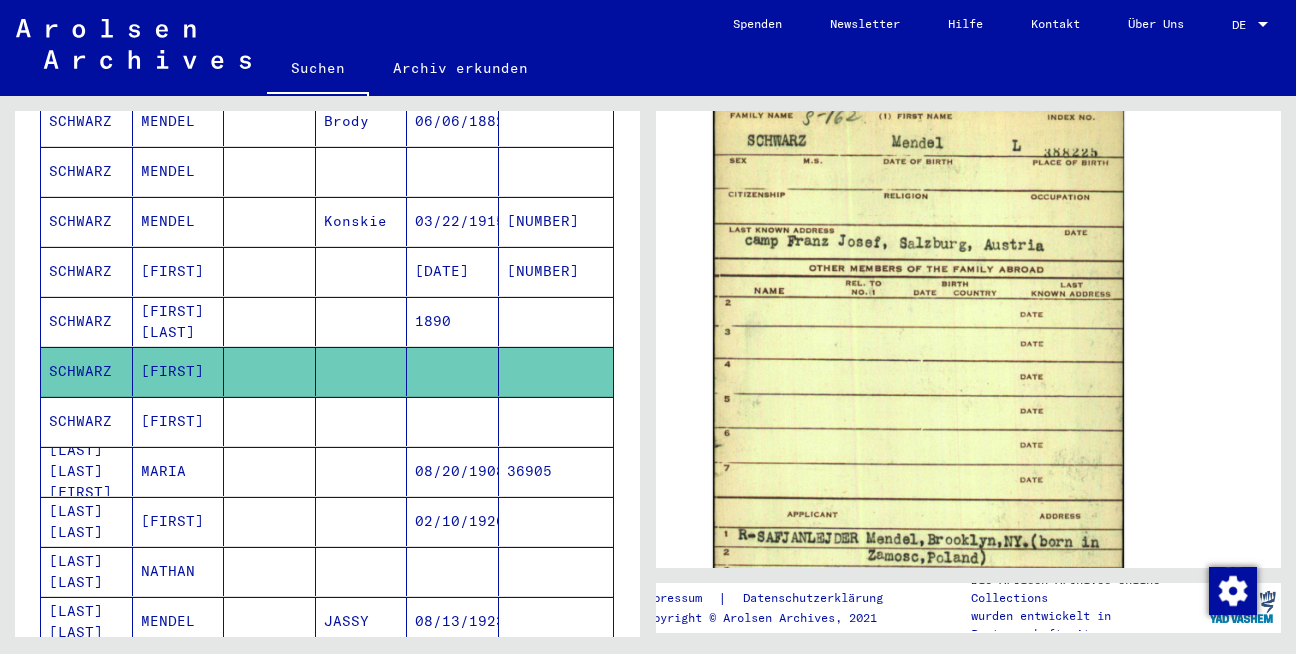 click at bounding box center [556, 471] 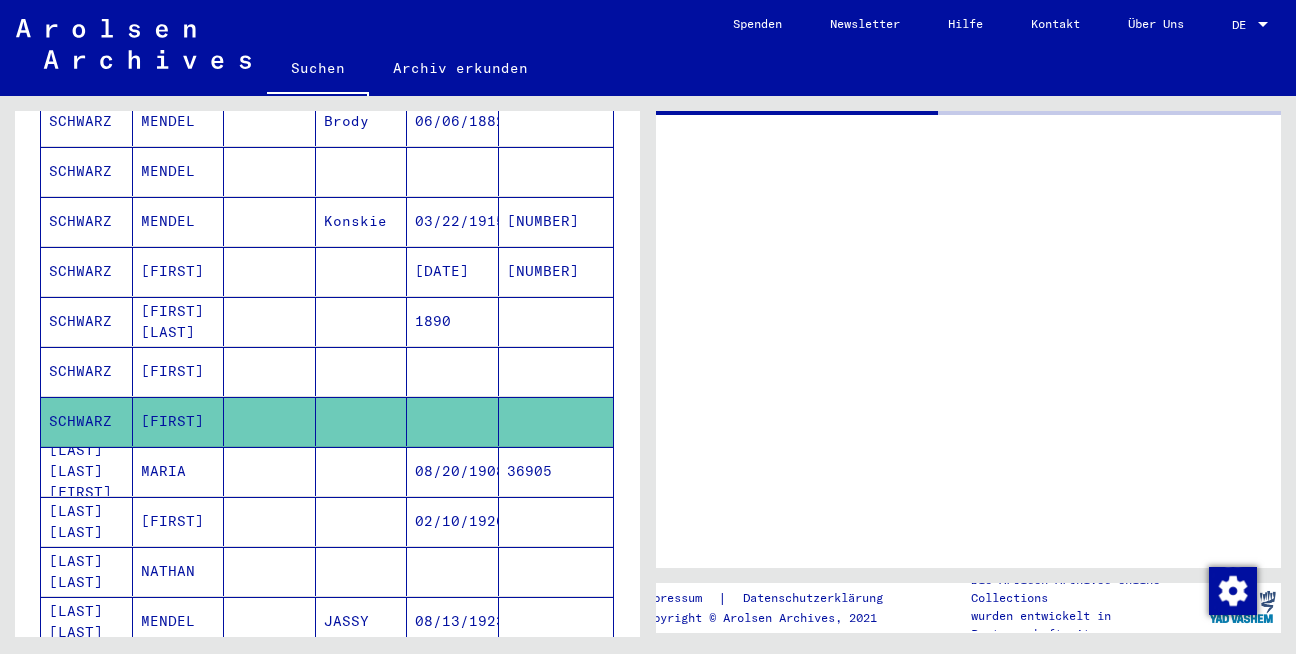 scroll, scrollTop: 0, scrollLeft: 0, axis: both 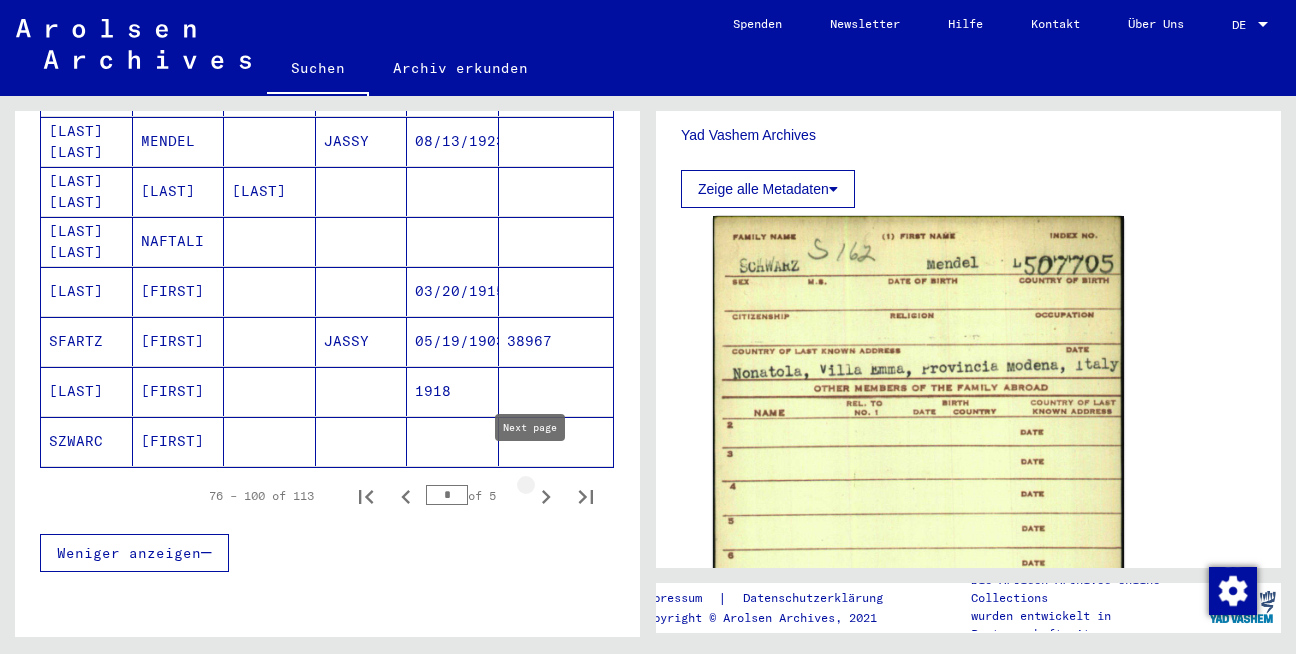 click 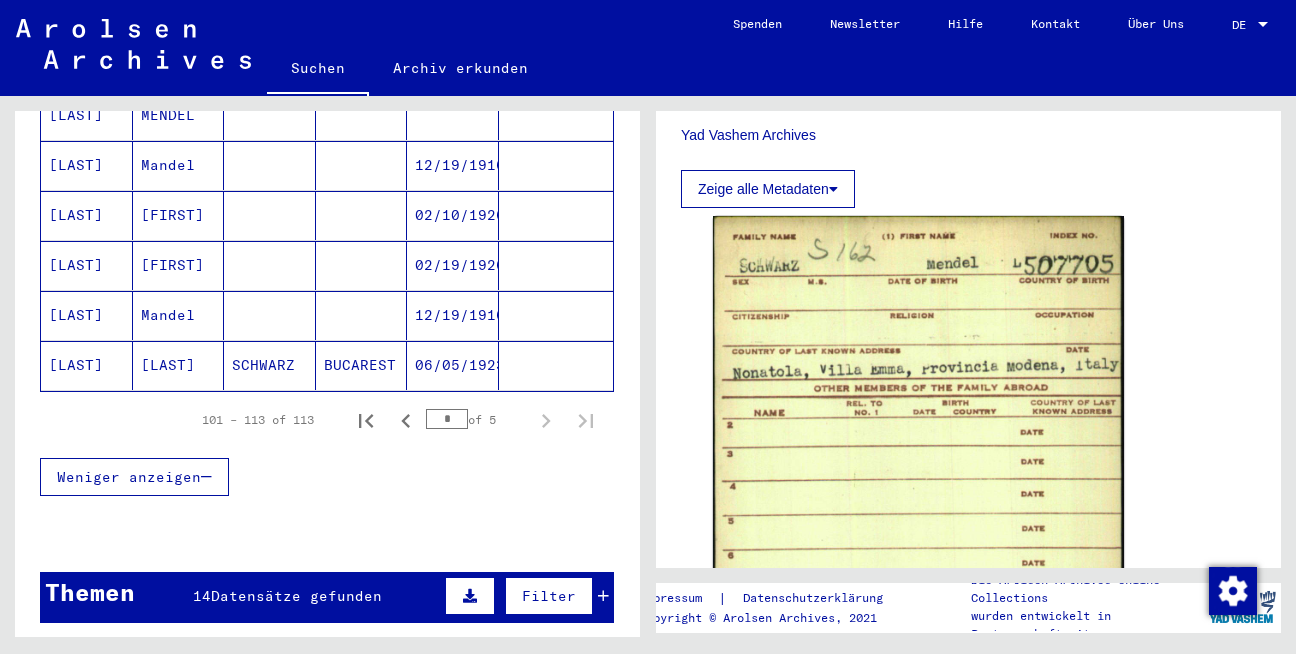 scroll 